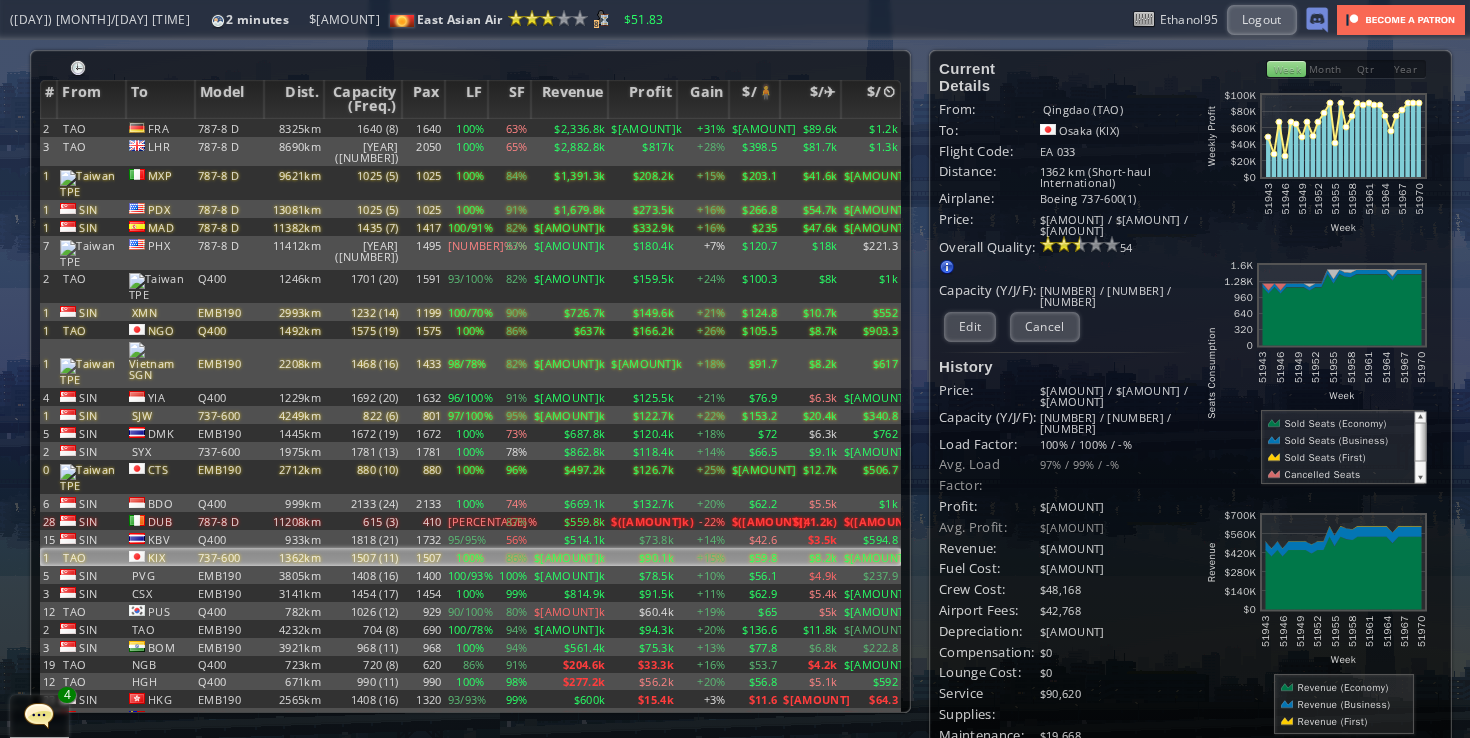 scroll, scrollTop: 0, scrollLeft: 0, axis: both 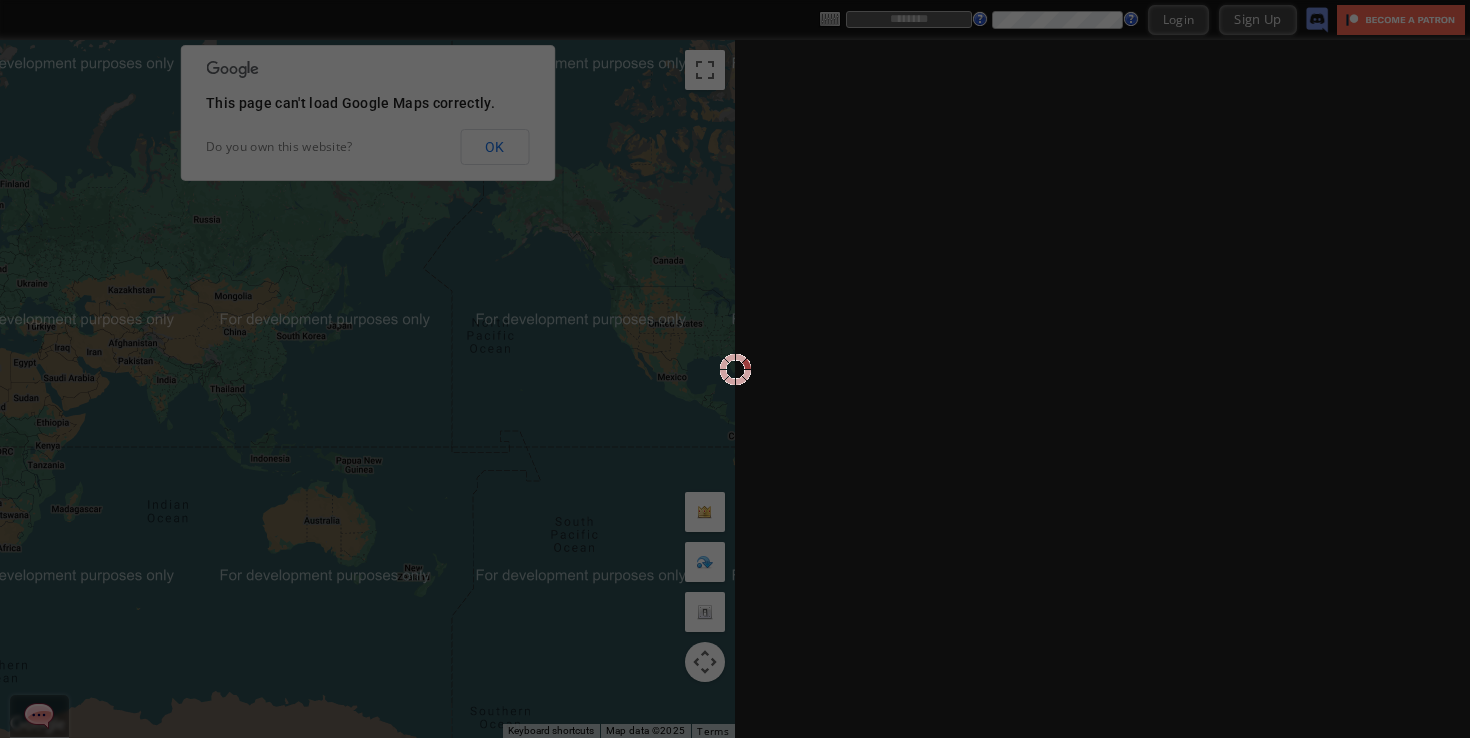 click at bounding box center [735, 369] 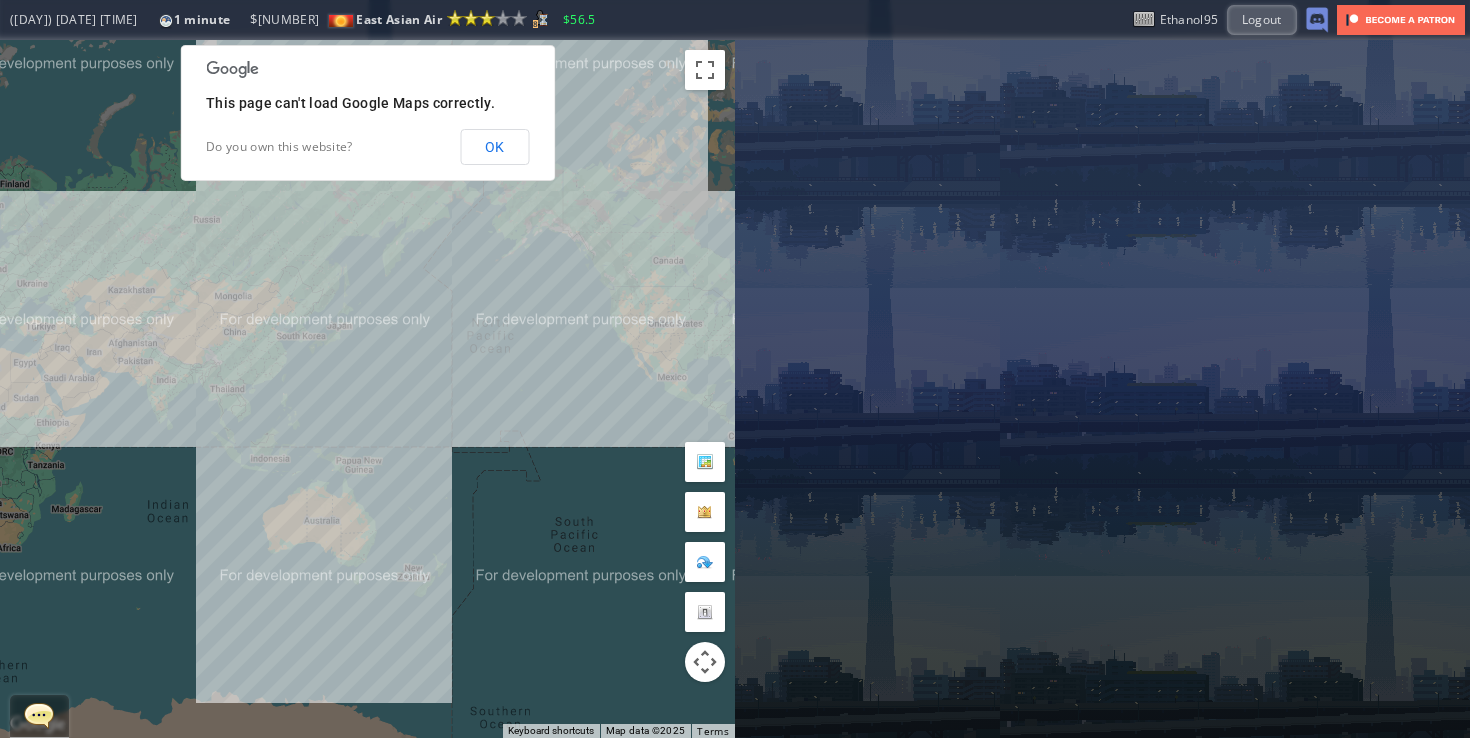 click on "OK" at bounding box center (494, 147) 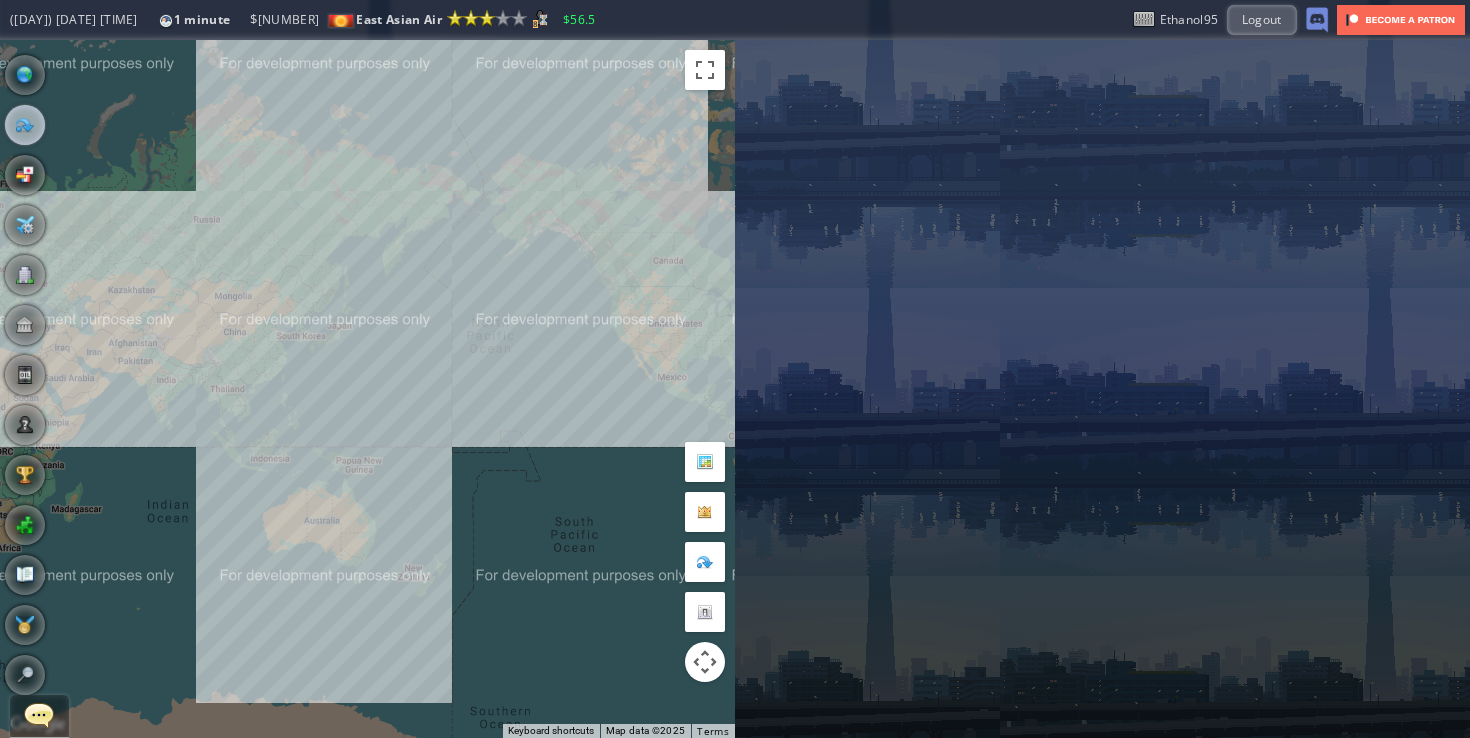 click at bounding box center (25, 125) 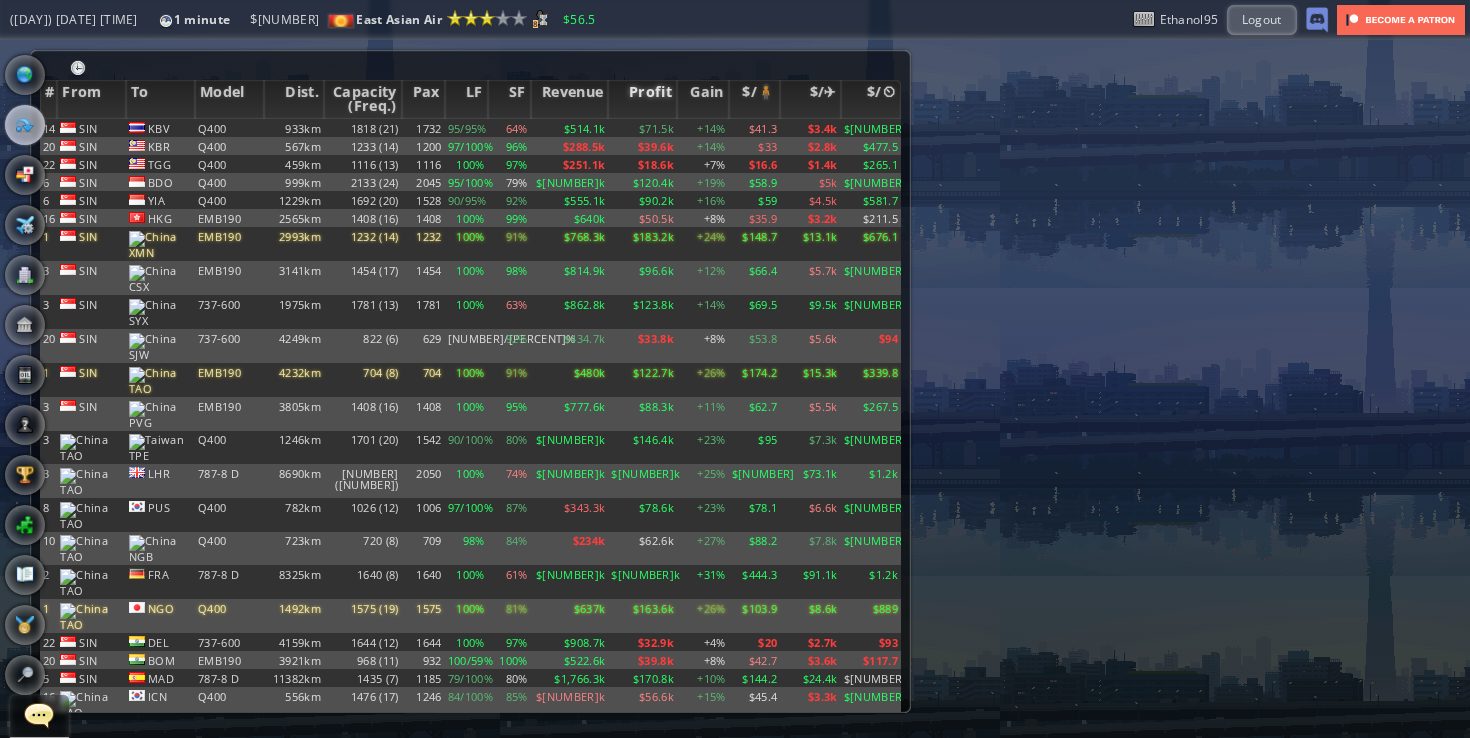 click on "Profit" at bounding box center [642, 99] 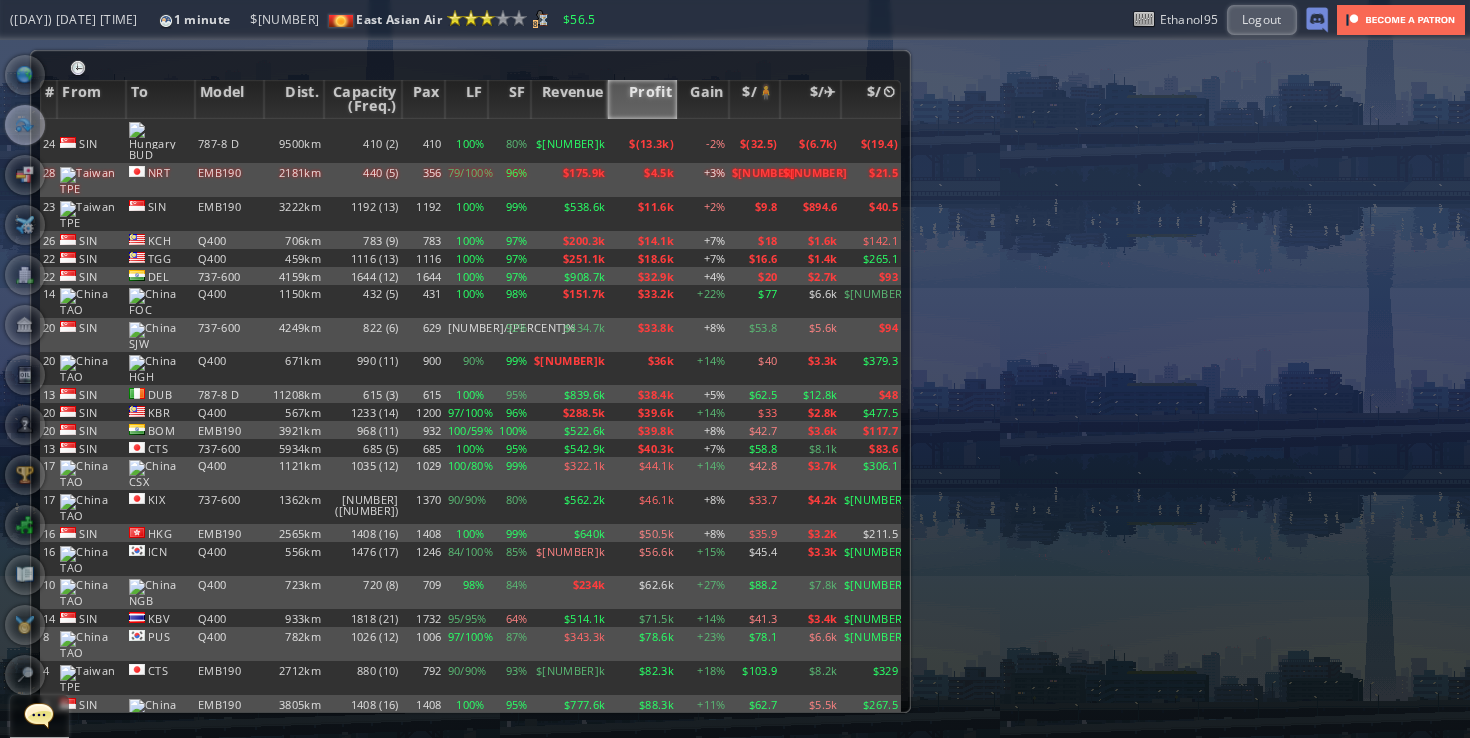 click on "Profit" at bounding box center [642, 99] 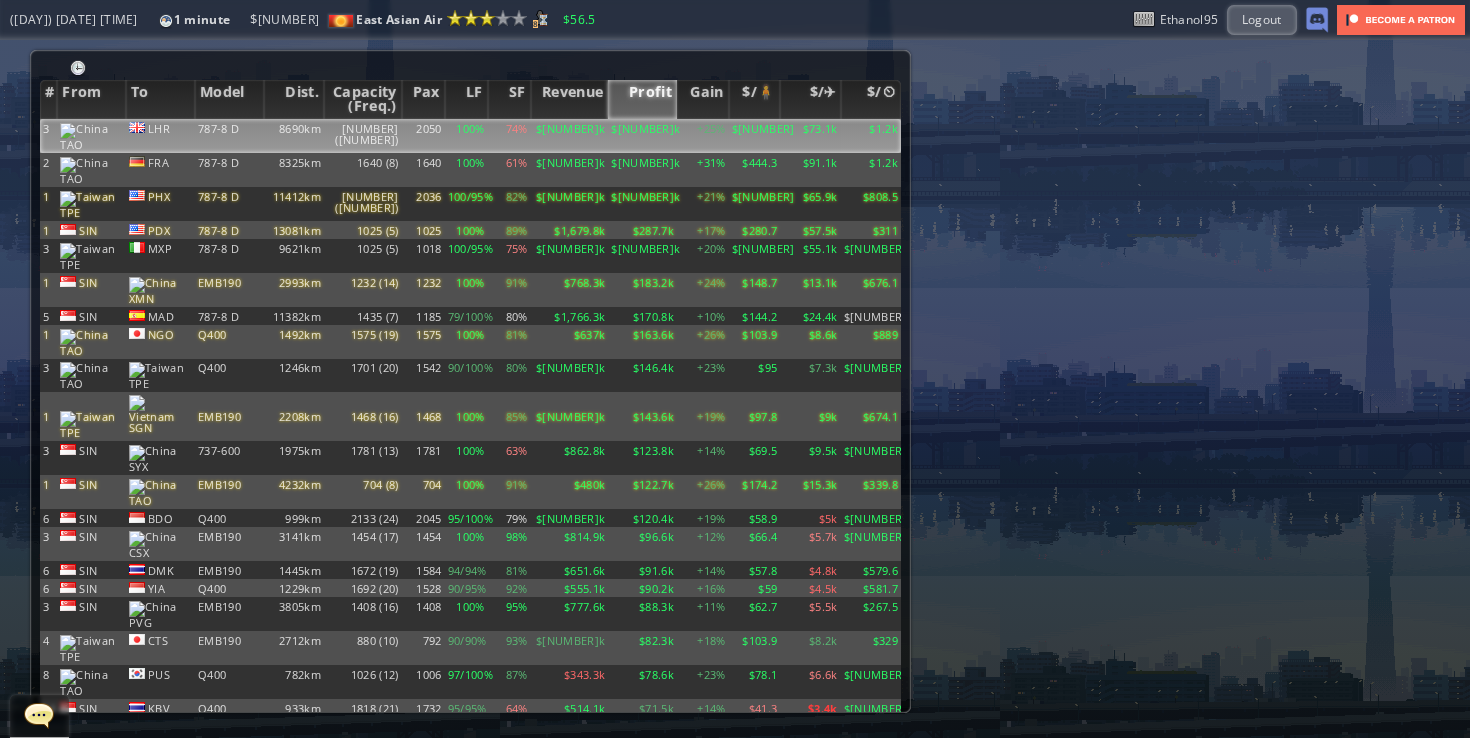 click on "100%" at bounding box center (466, 136) 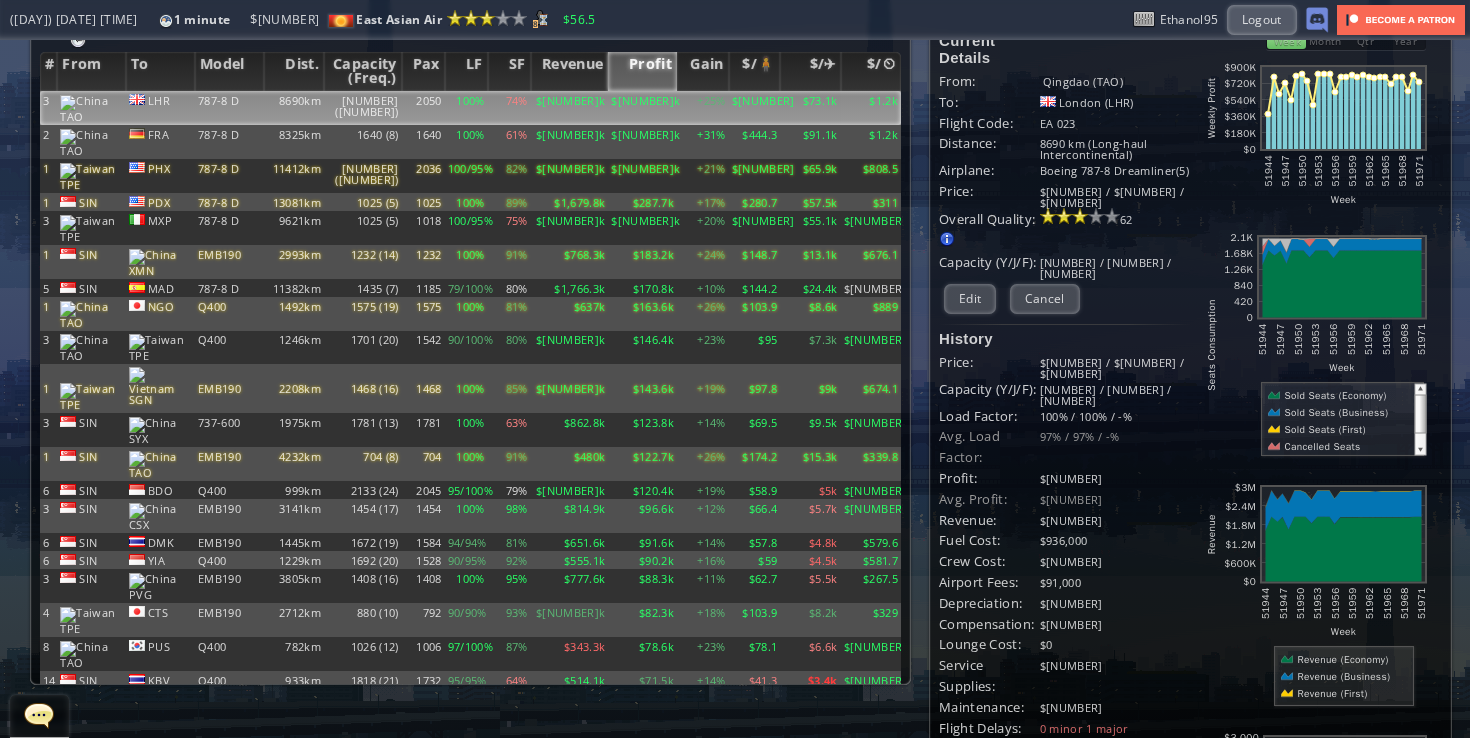 scroll, scrollTop: 4, scrollLeft: 0, axis: vertical 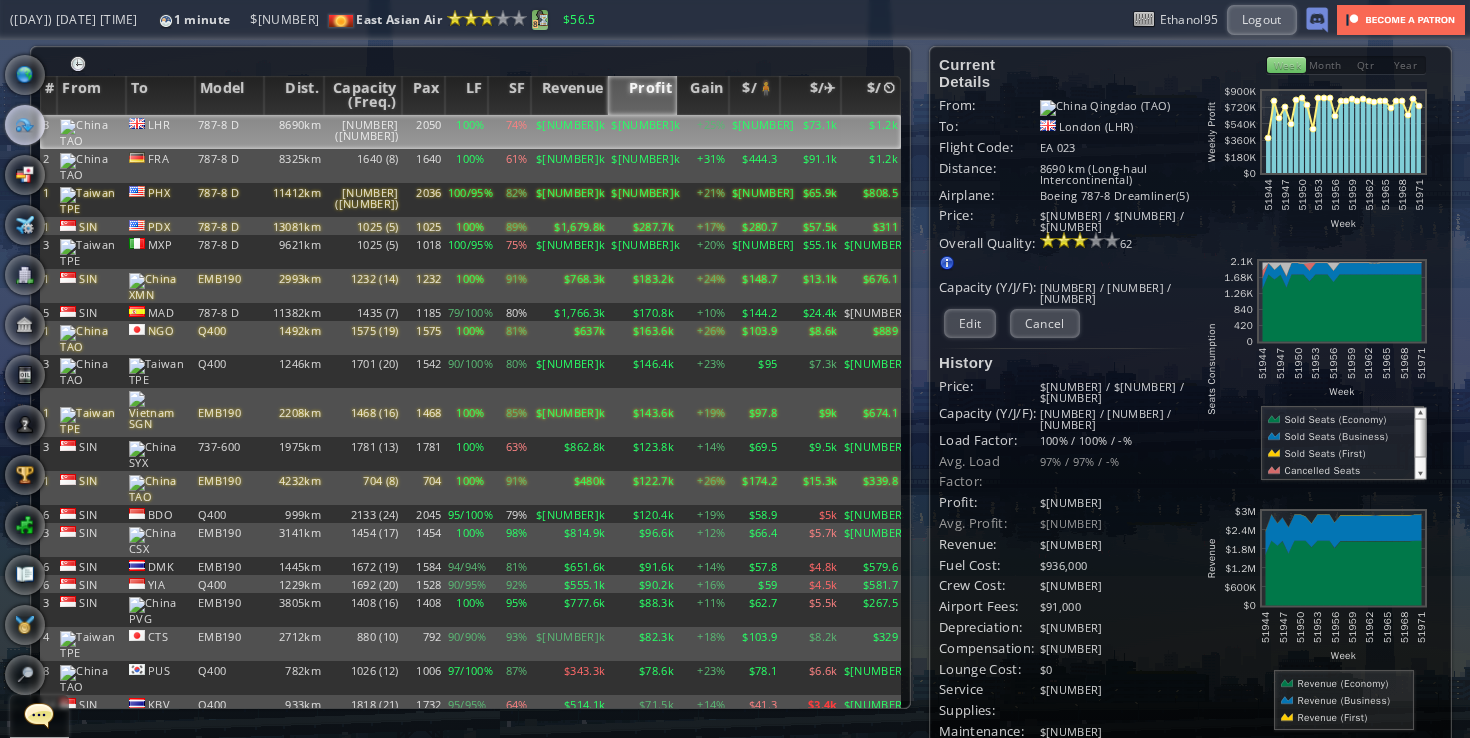 click at bounding box center [540, 18] 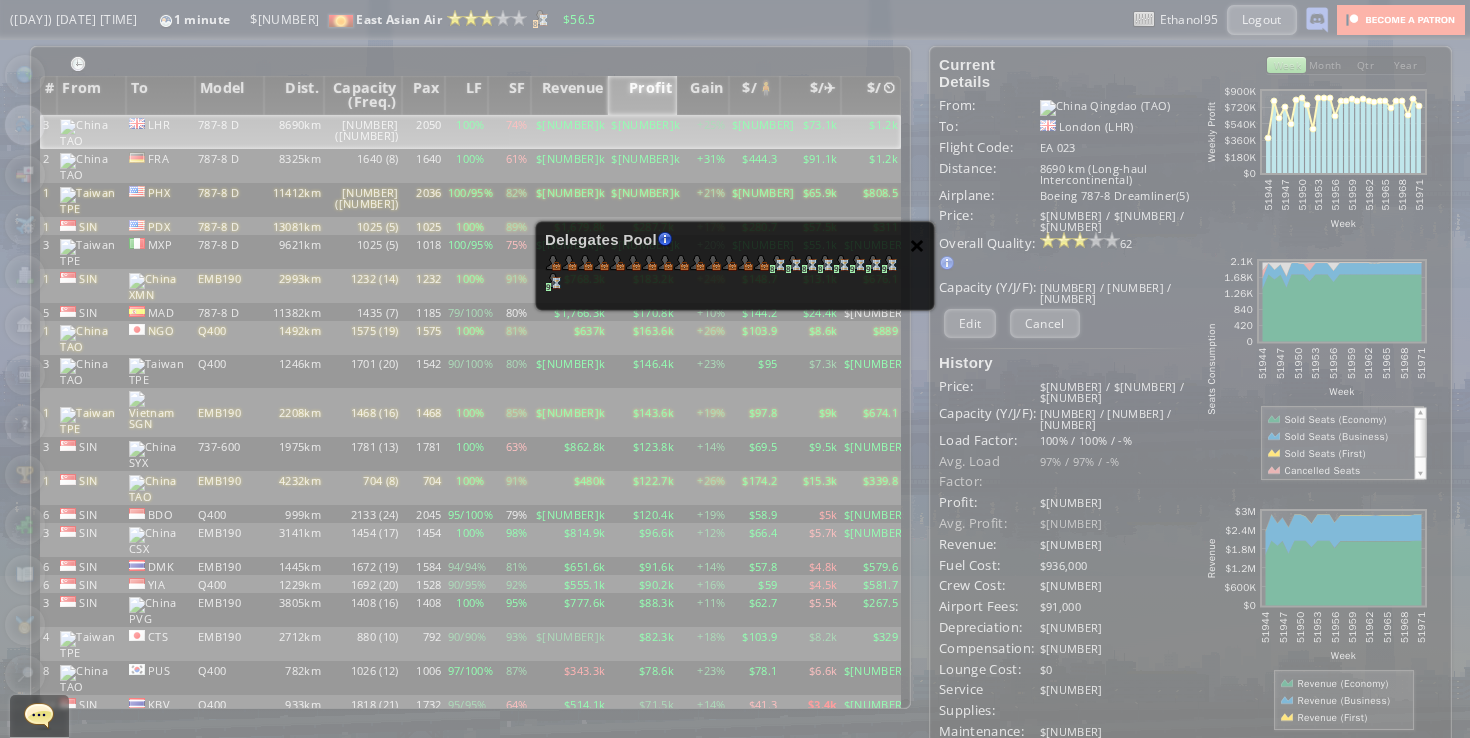 click on "×" at bounding box center [917, 245] 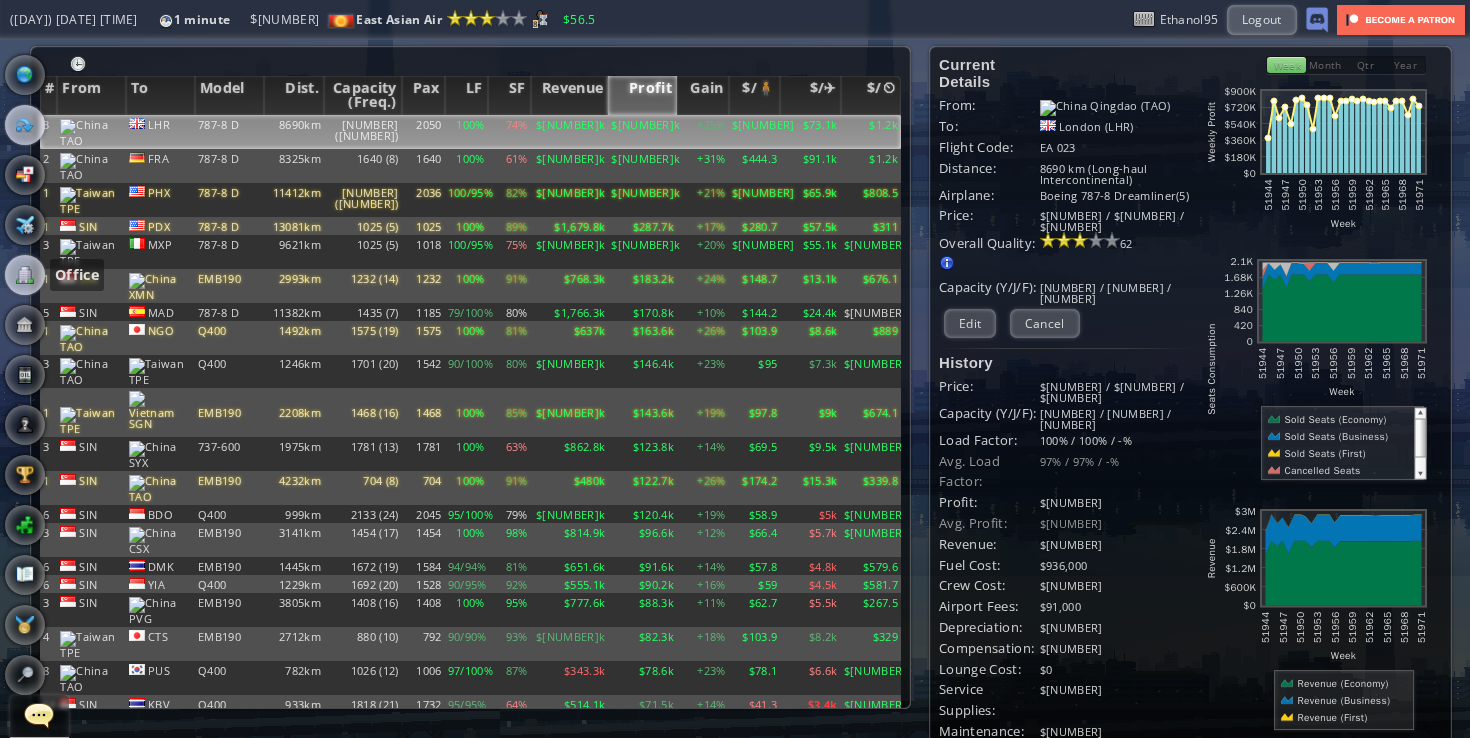 click at bounding box center (25, 275) 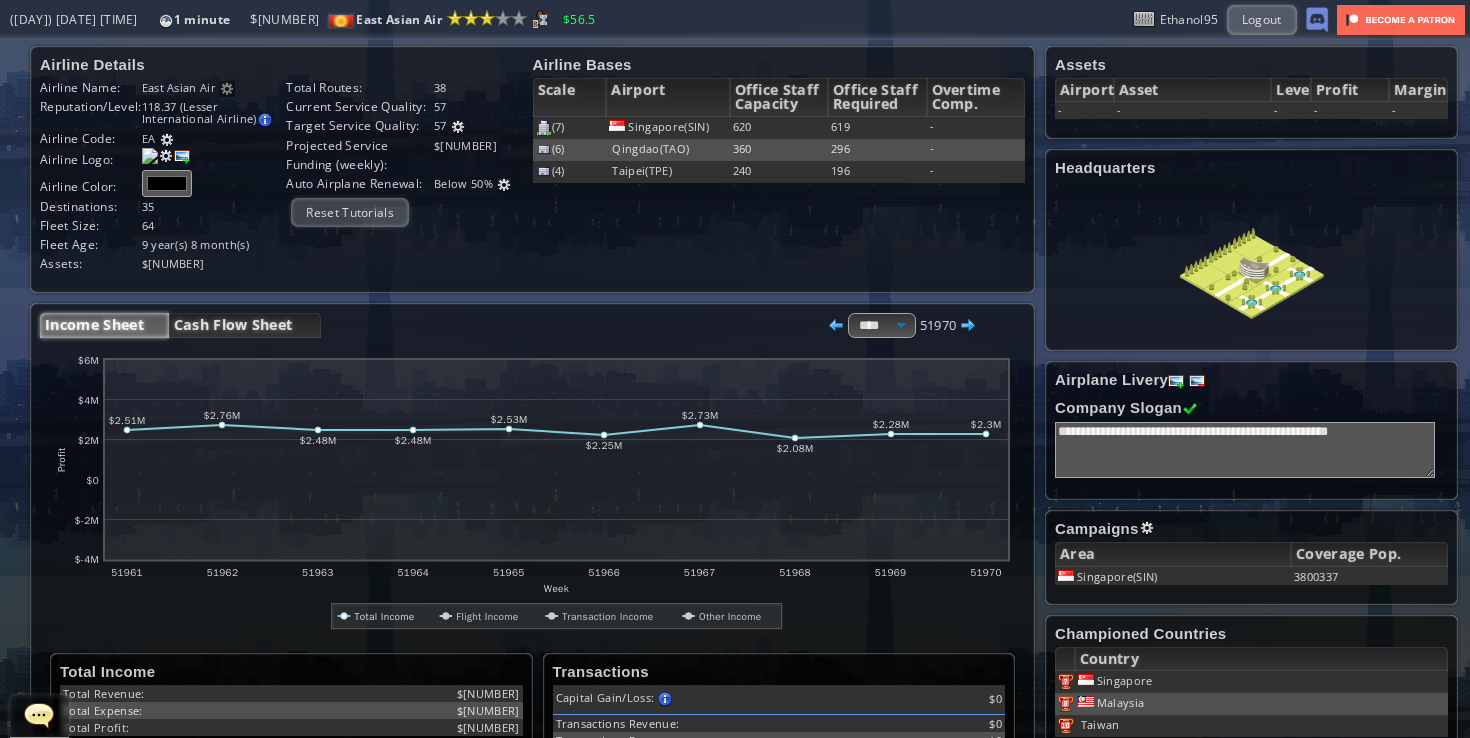click on "Cash Flow Sheet" at bounding box center [245, 325] 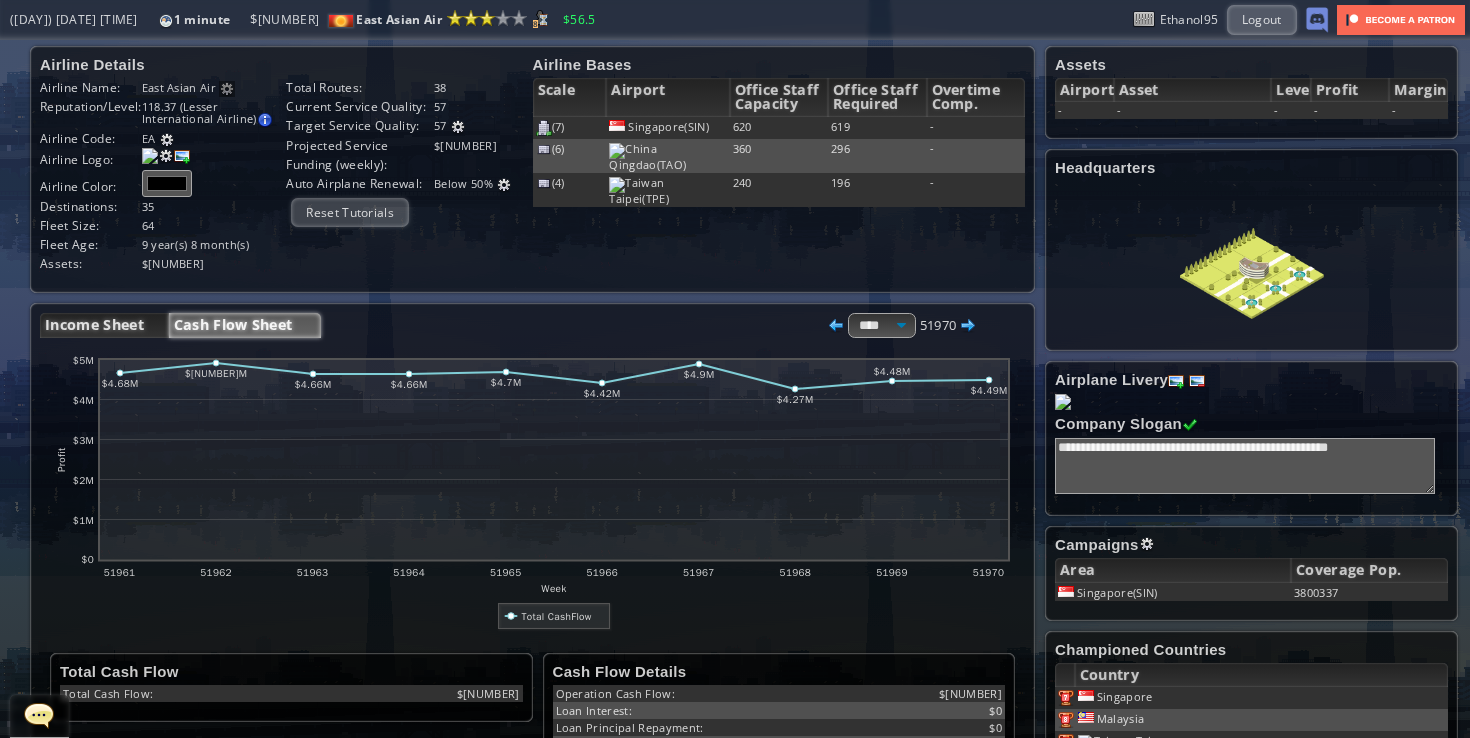click on "Income Sheet" at bounding box center [104, 325] 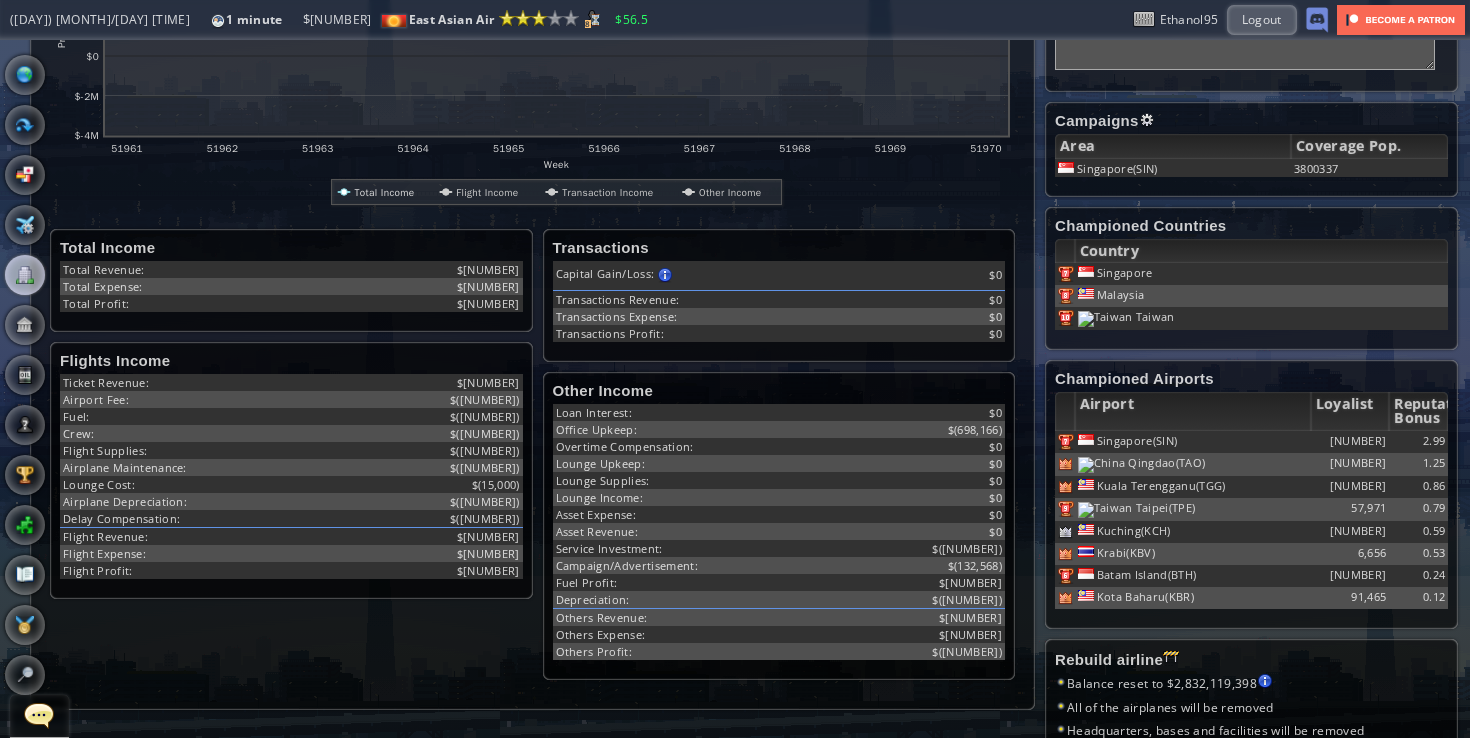 scroll, scrollTop: 0, scrollLeft: 0, axis: both 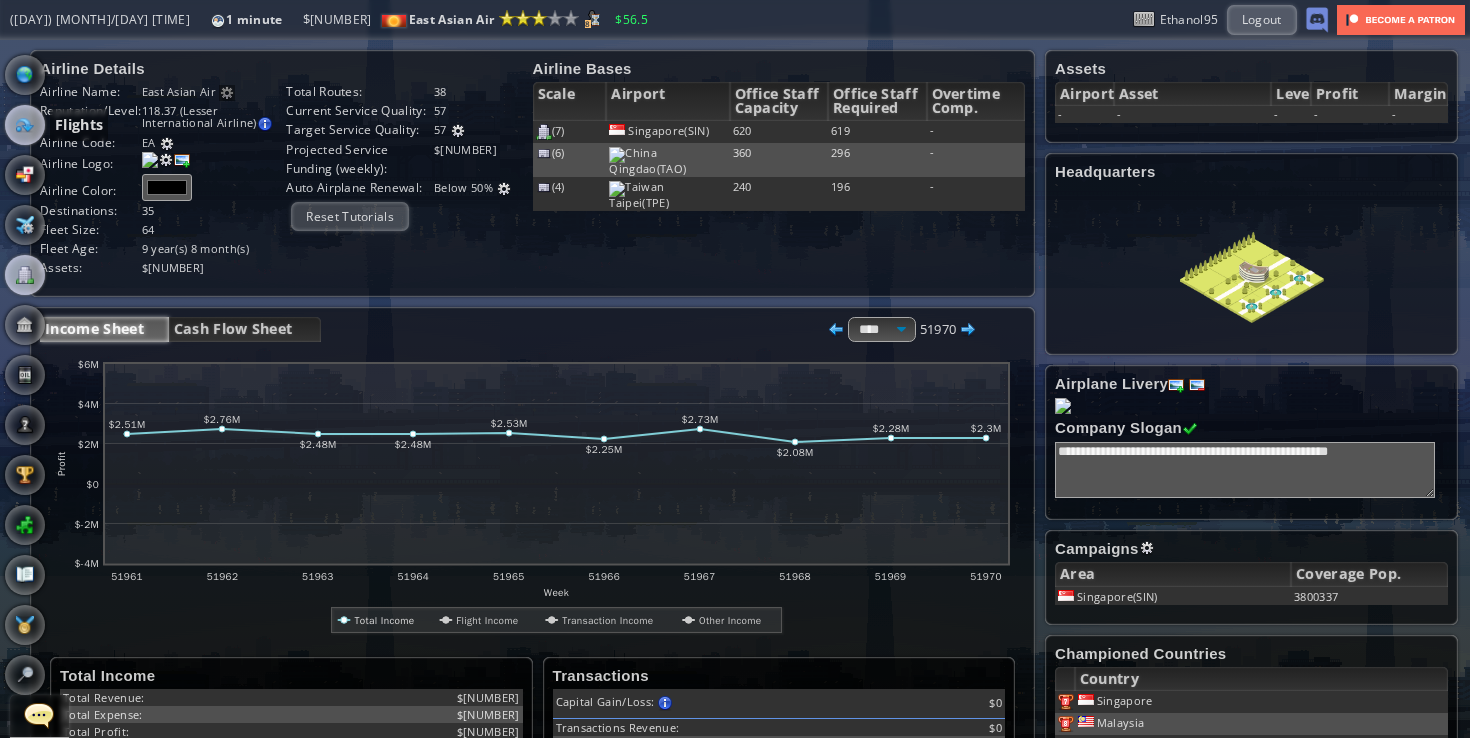 click at bounding box center [25, 125] 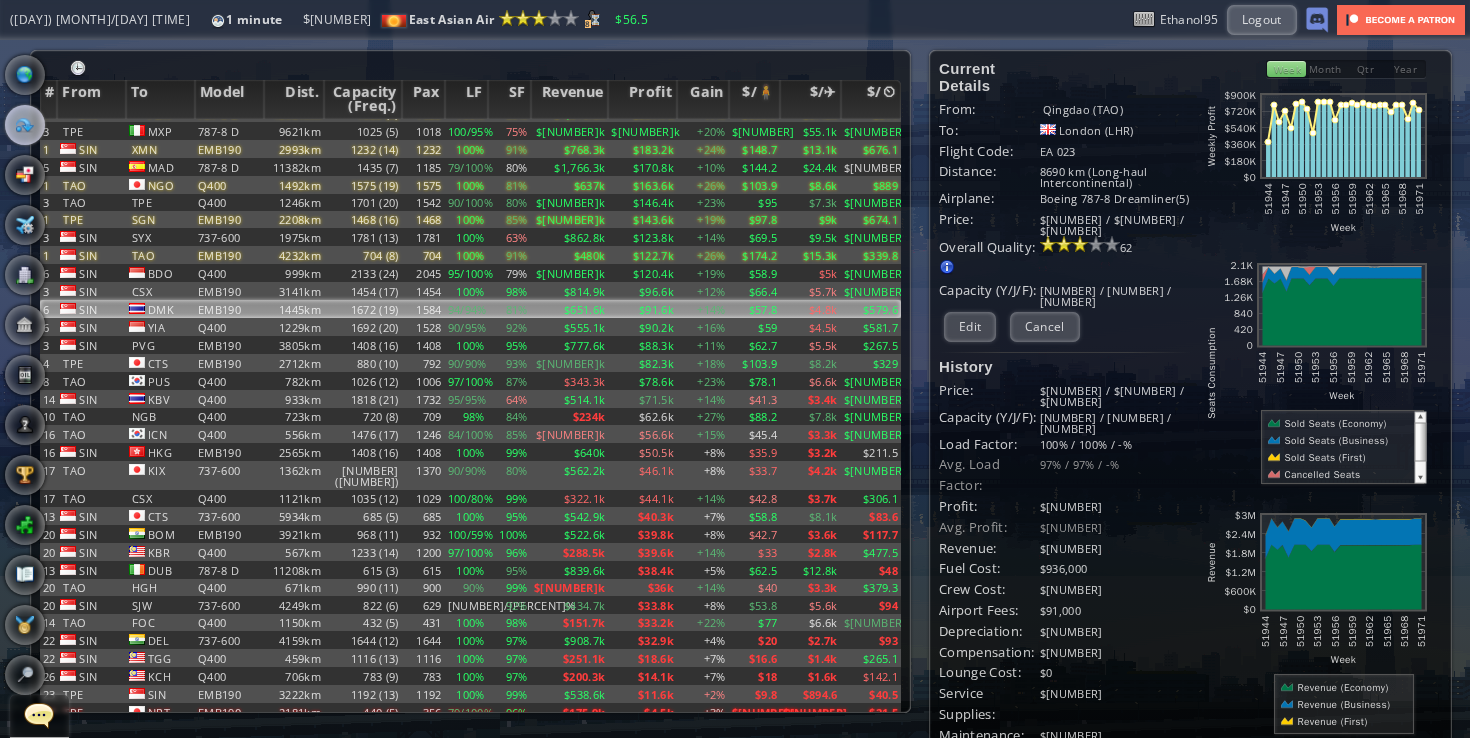 scroll, scrollTop: 0, scrollLeft: 0, axis: both 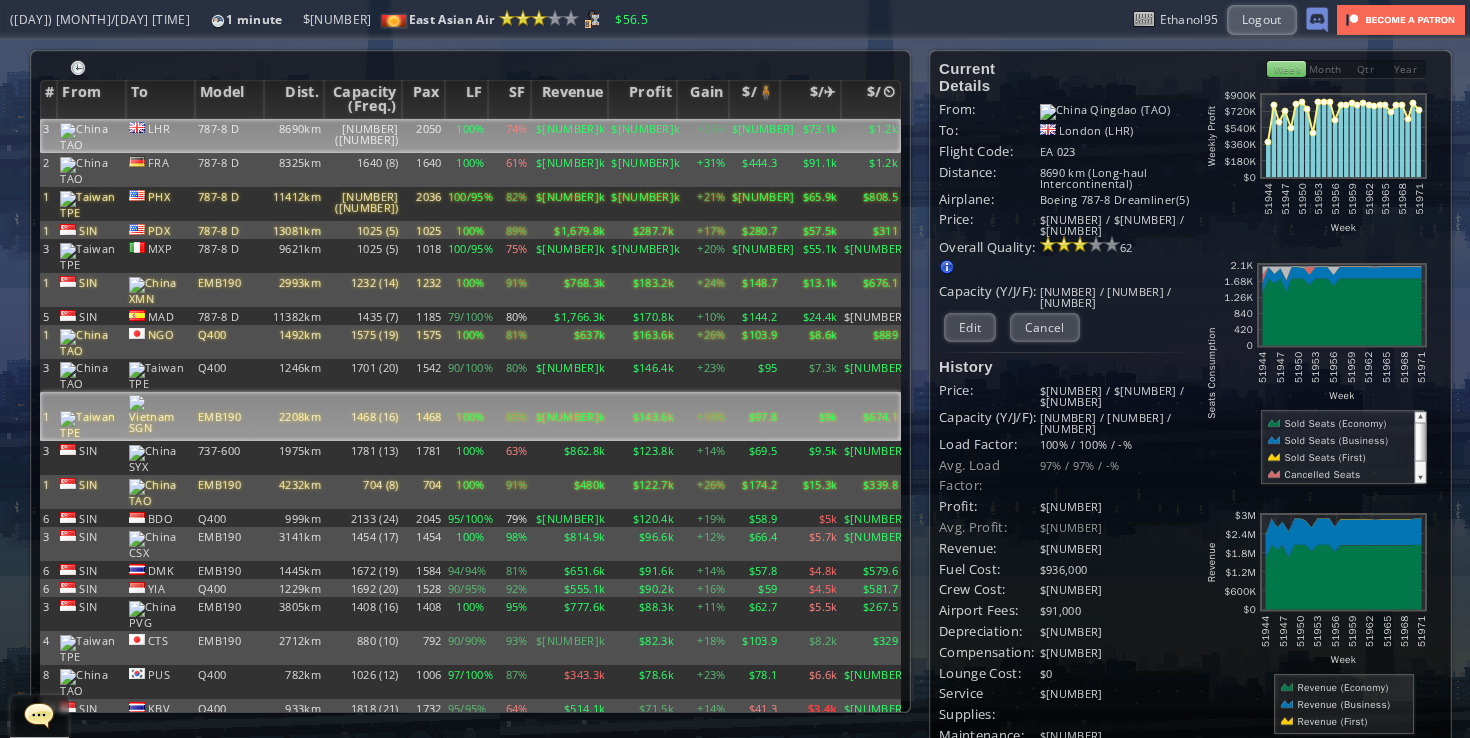 click on "1468 (16)" at bounding box center [362, 136] 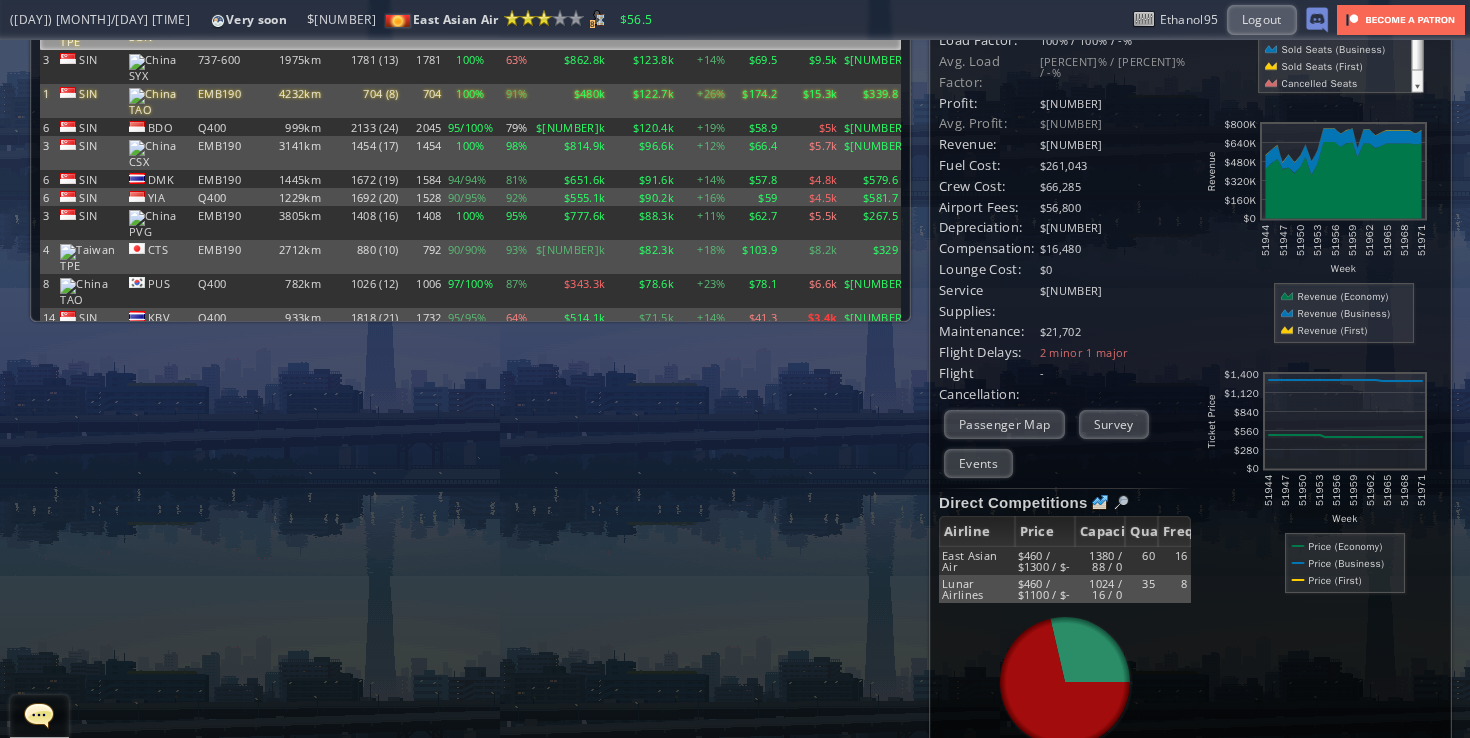 scroll, scrollTop: 38, scrollLeft: 0, axis: vertical 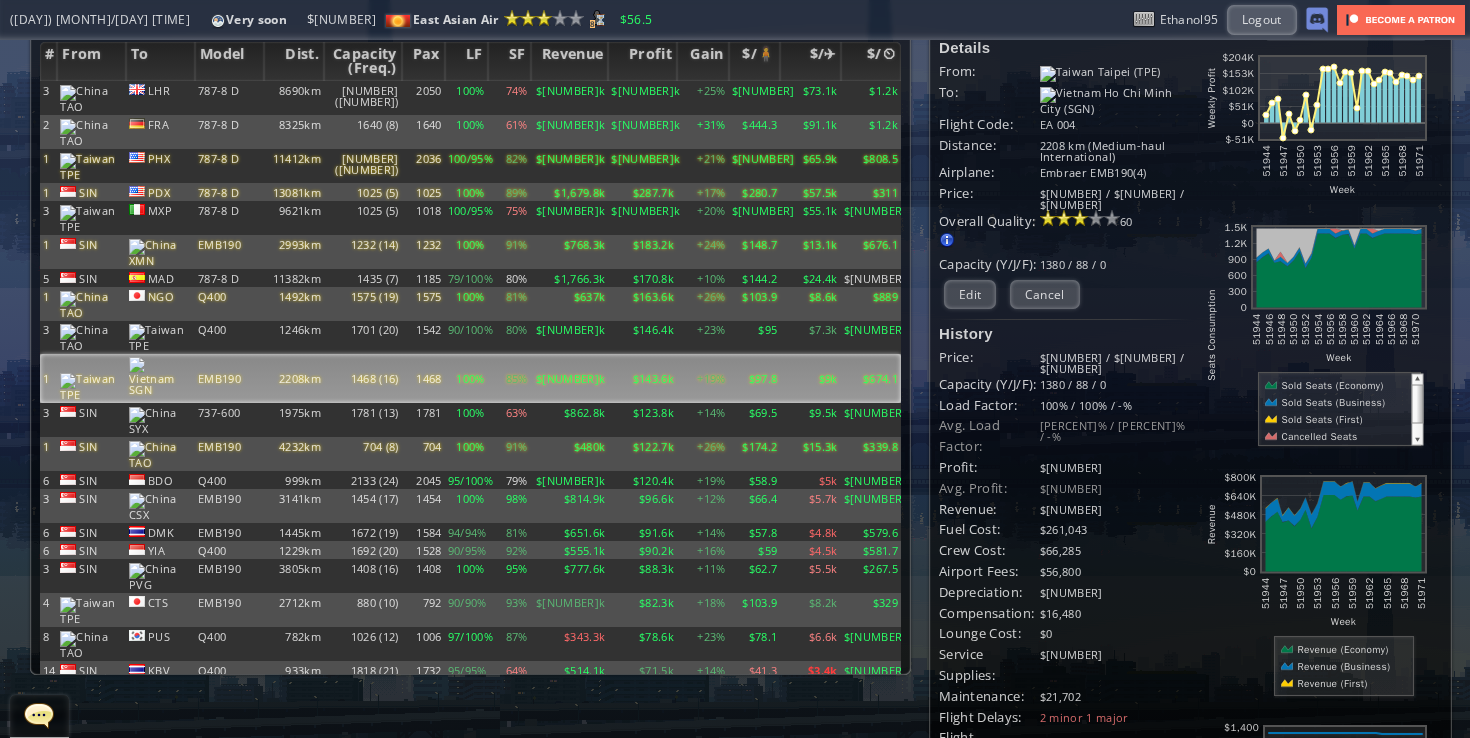 click on "Current Details
From:
[CITY] ([CODE])
To:
[CITY] ([CODE])
Flight Code:
EA [NUMBER]
Distance:
[NUMBER] km (Medium-haul International)
Airplane:
[AIRPLANE_MODEL]([NUMBER])
Price:
$[NUMBER] / $[NUMBER] / $[NUMBER]
Overall Quality:
Overall quality is determined by:
- Fleet Age per Route
- Service Star level per route
- Company wide Service Quality
[NUMBER]" at bounding box center (1065, 574) 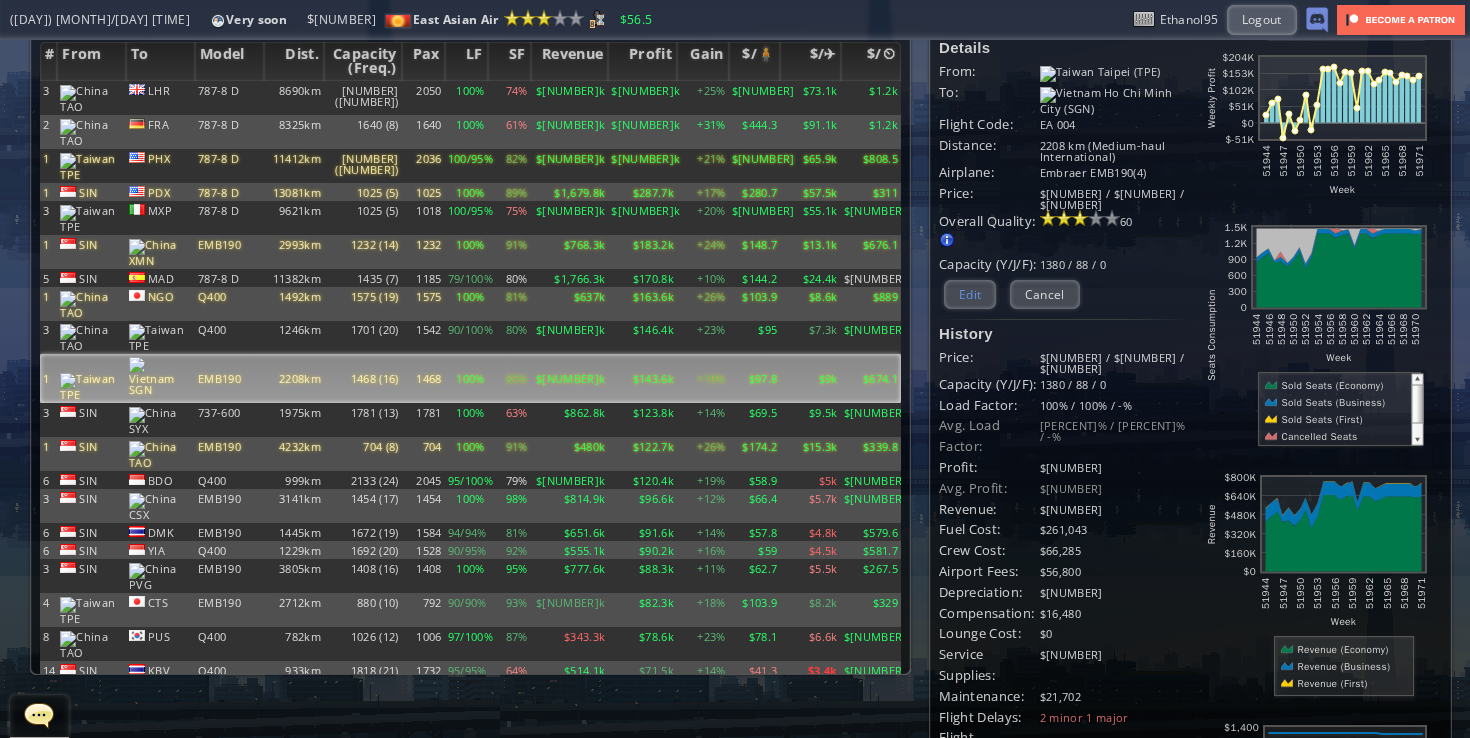 click on "Edit" at bounding box center (970, 294) 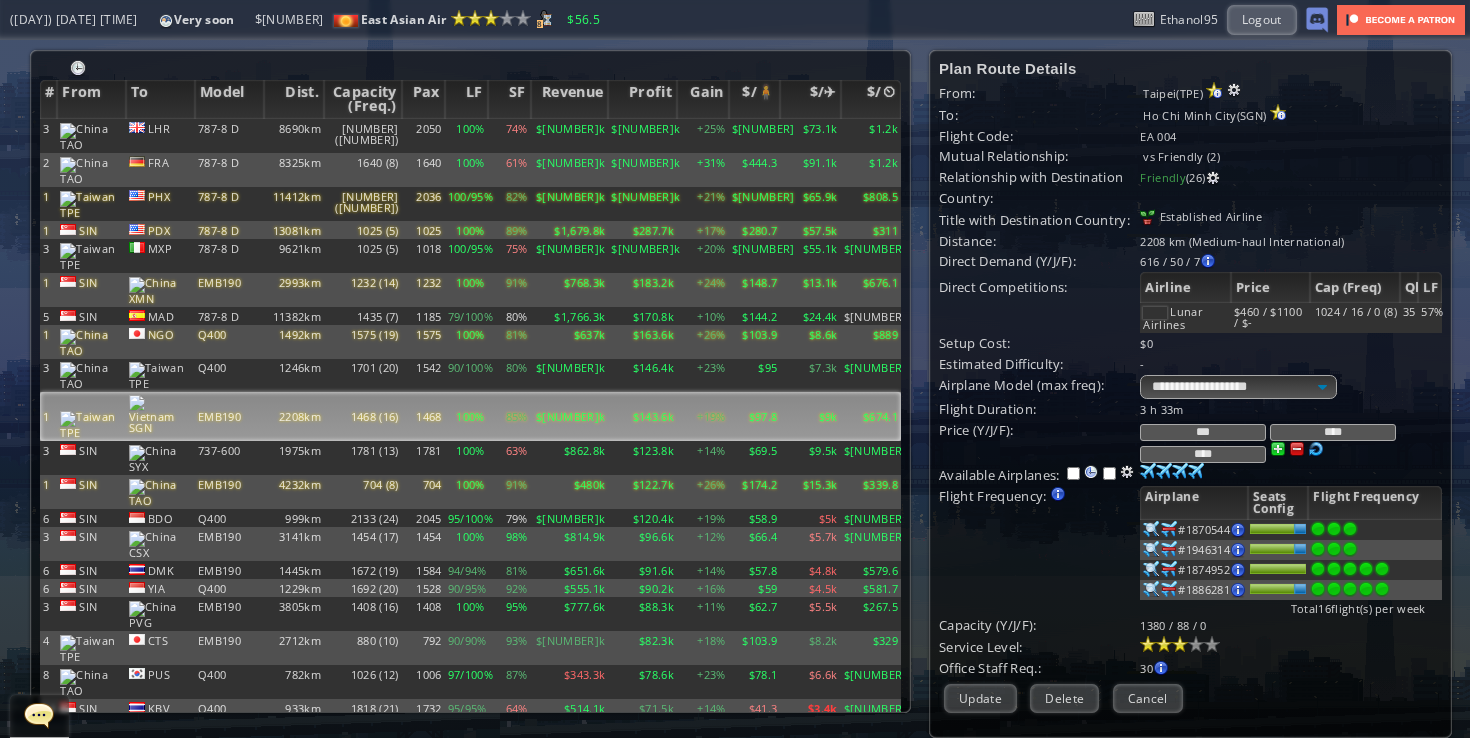 scroll, scrollTop: 147, scrollLeft: 0, axis: vertical 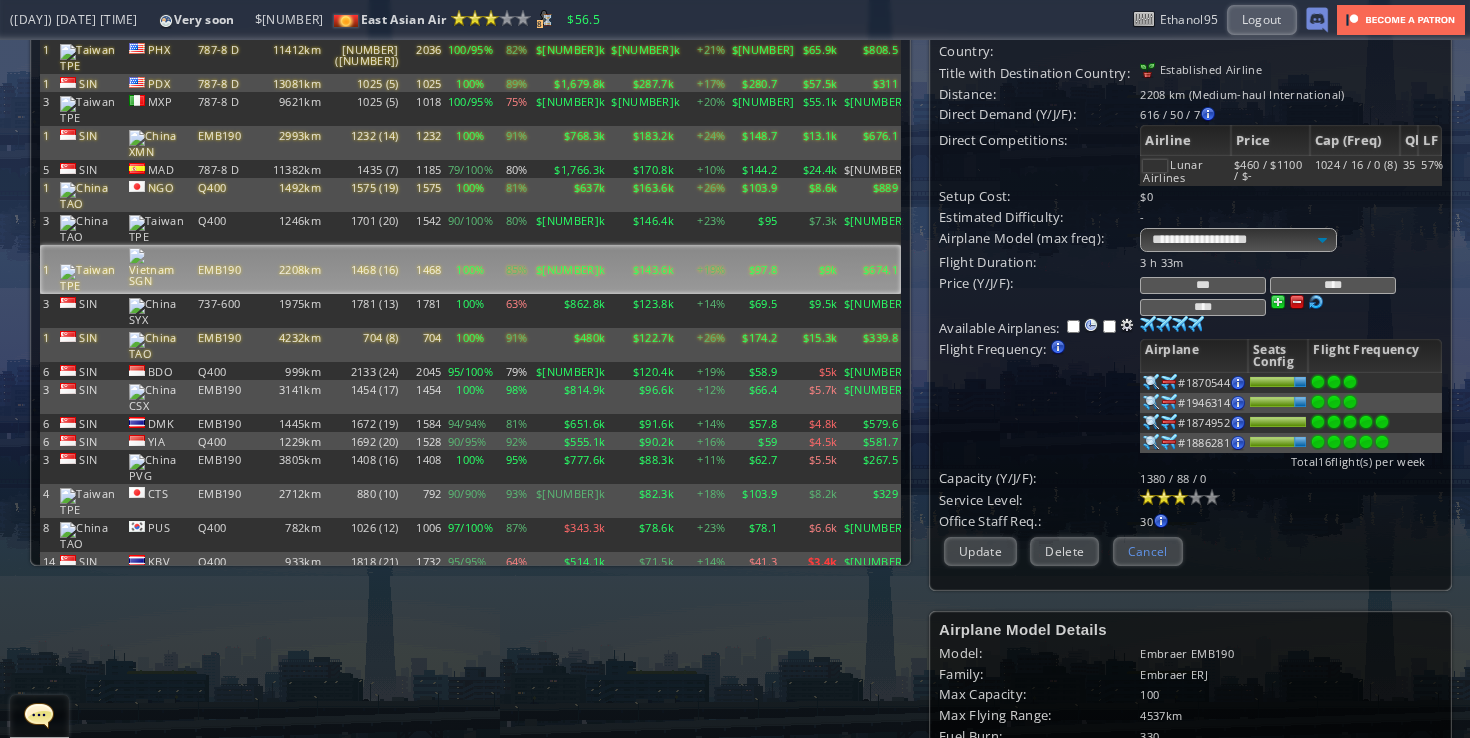 click on "Cancel" at bounding box center [1148, 551] 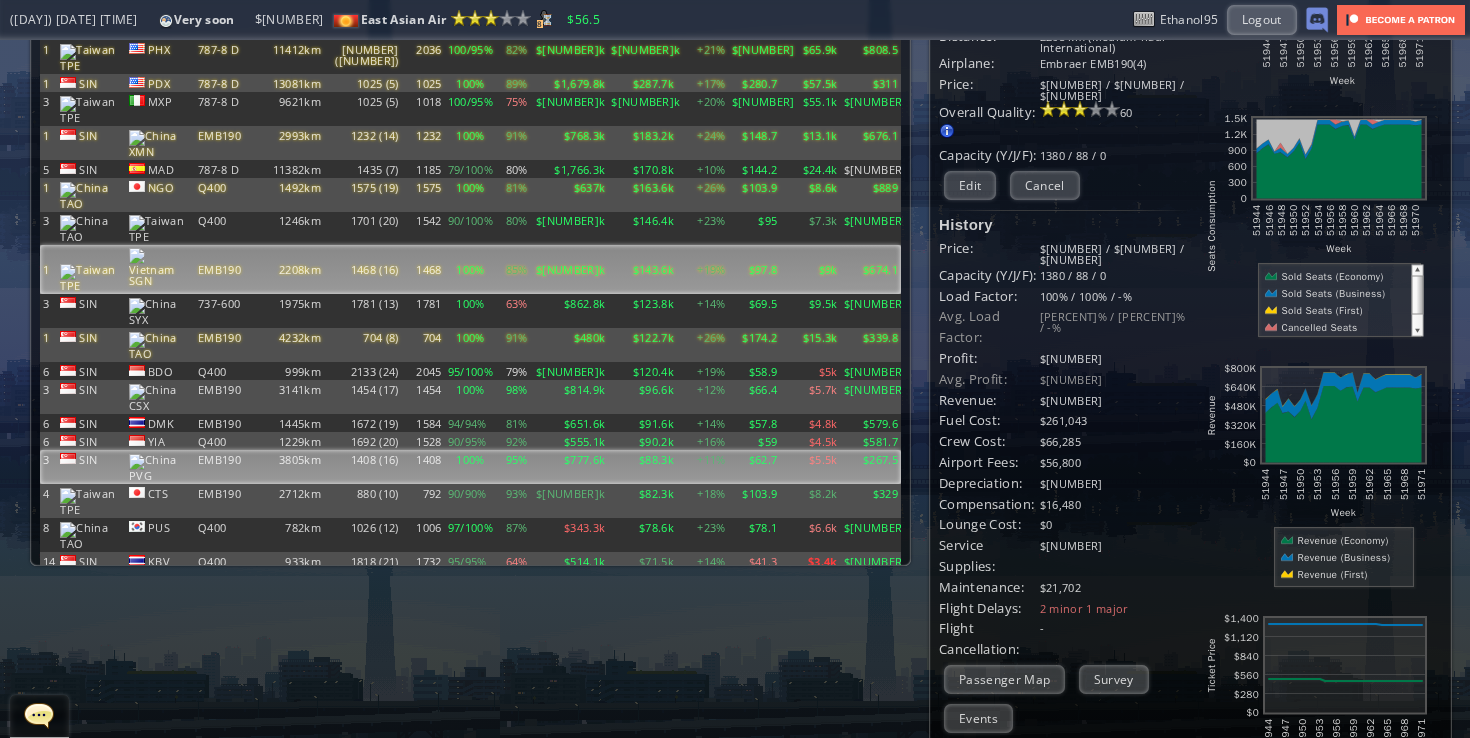 scroll, scrollTop: 0, scrollLeft: 0, axis: both 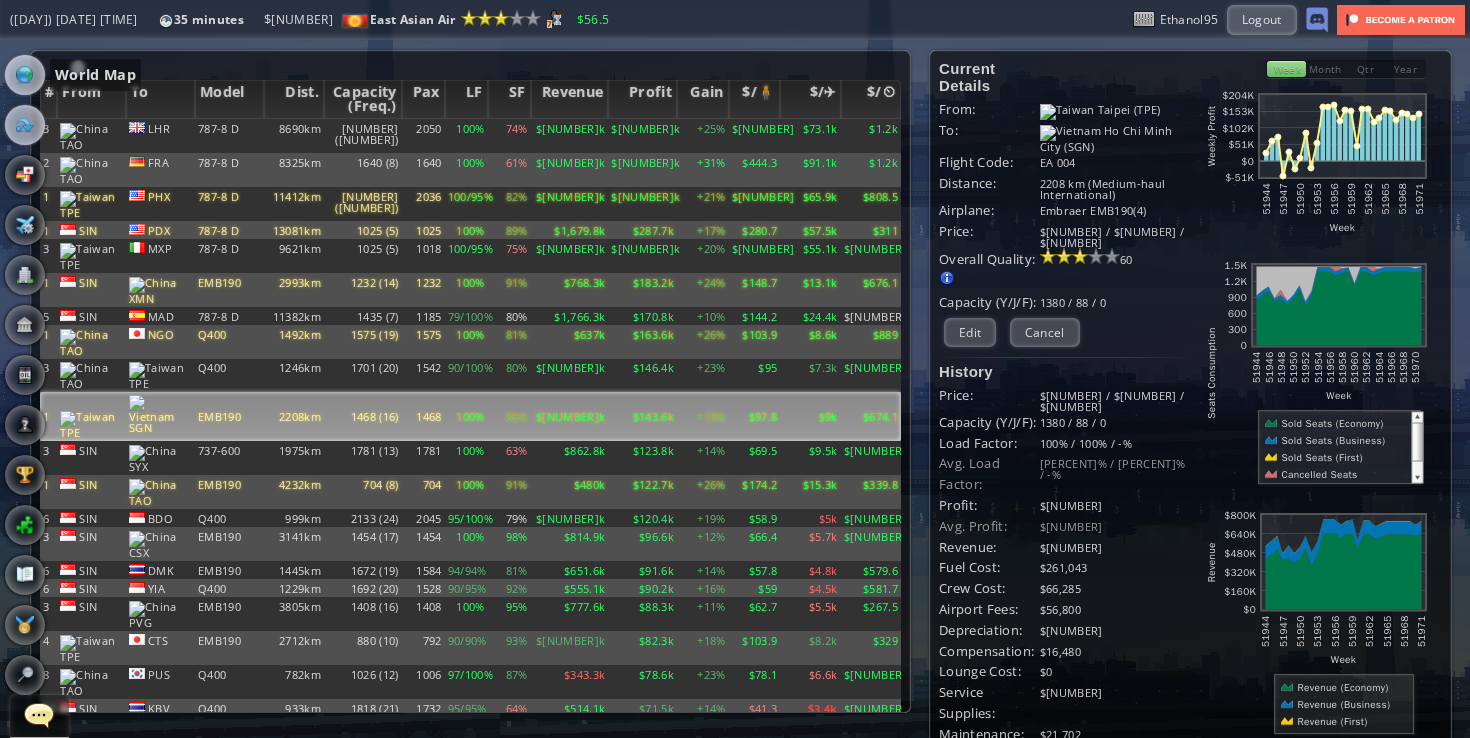 click at bounding box center (25, 75) 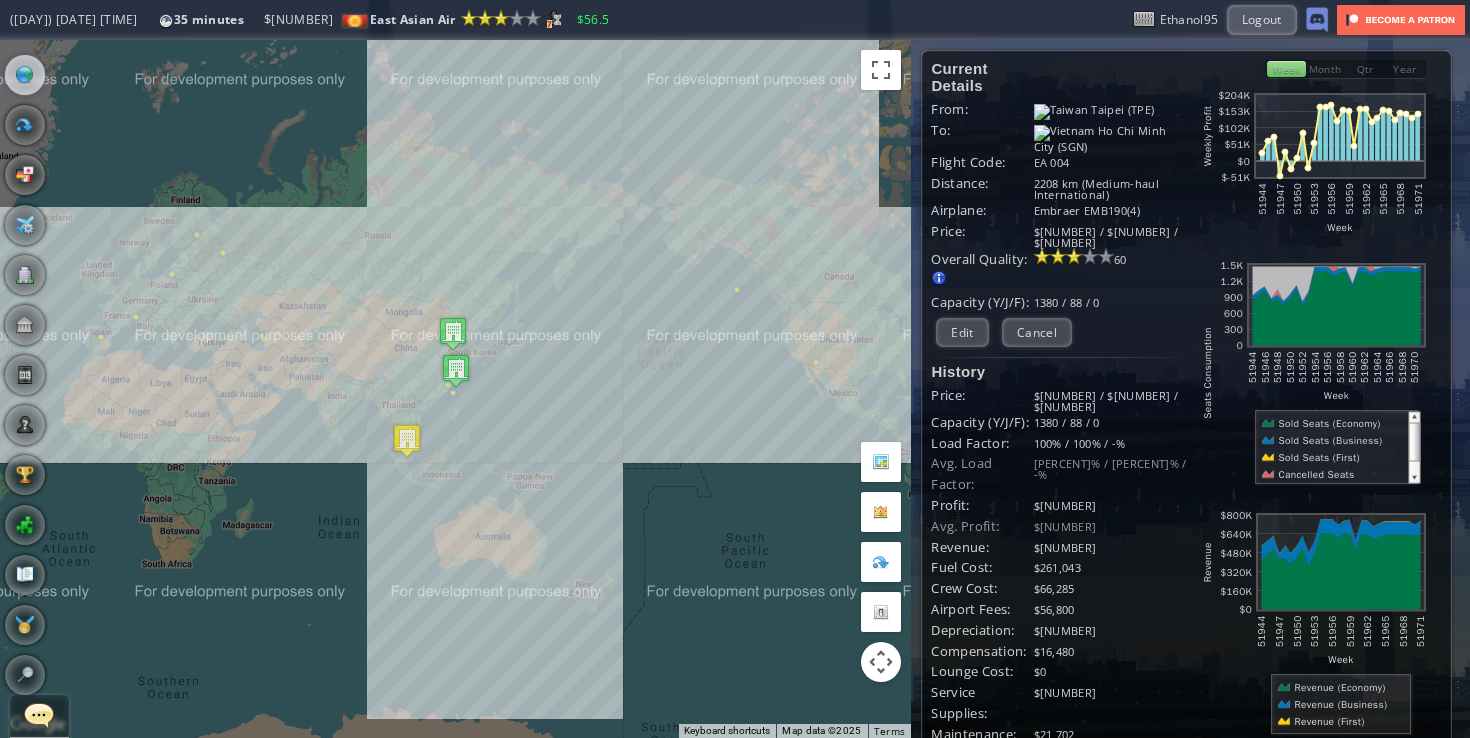 click at bounding box center (7, 369) 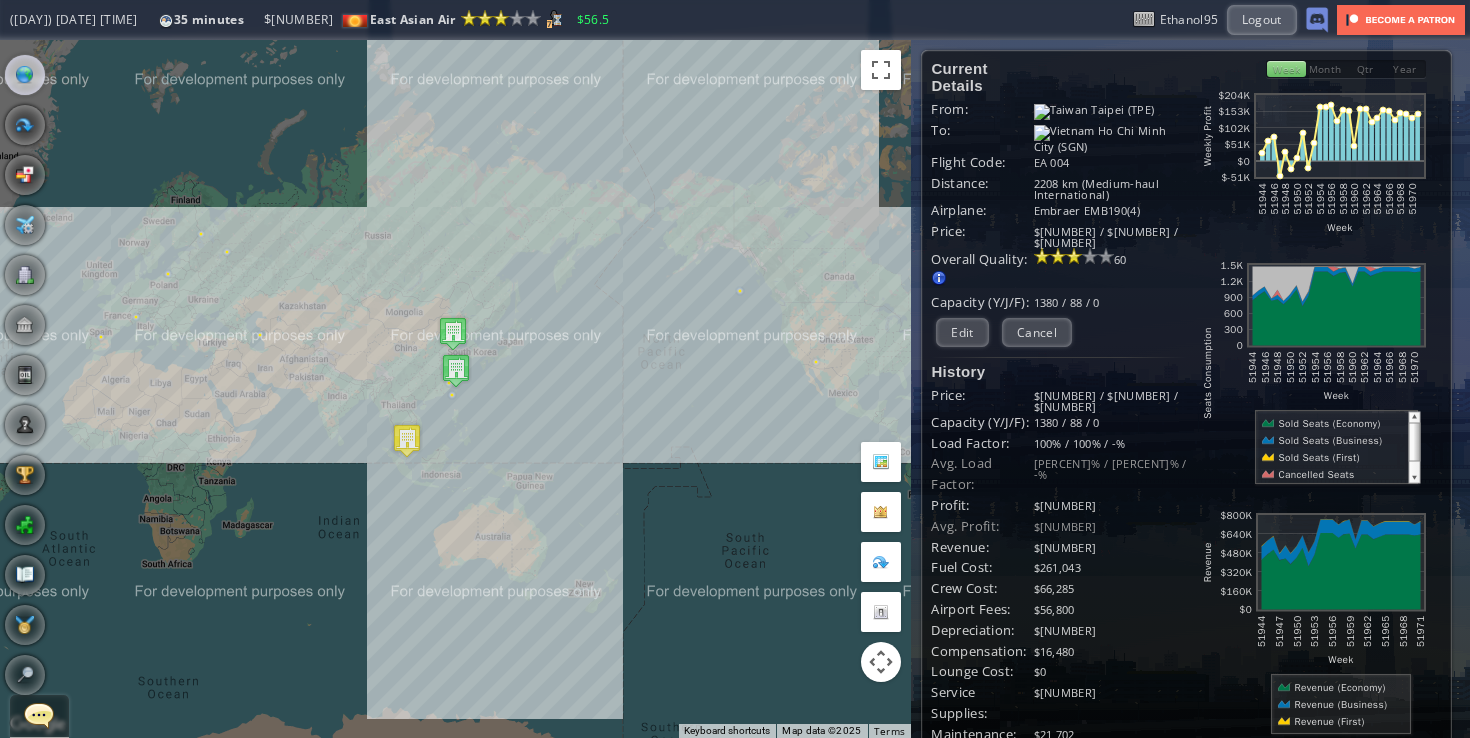 click at bounding box center (7, 369) 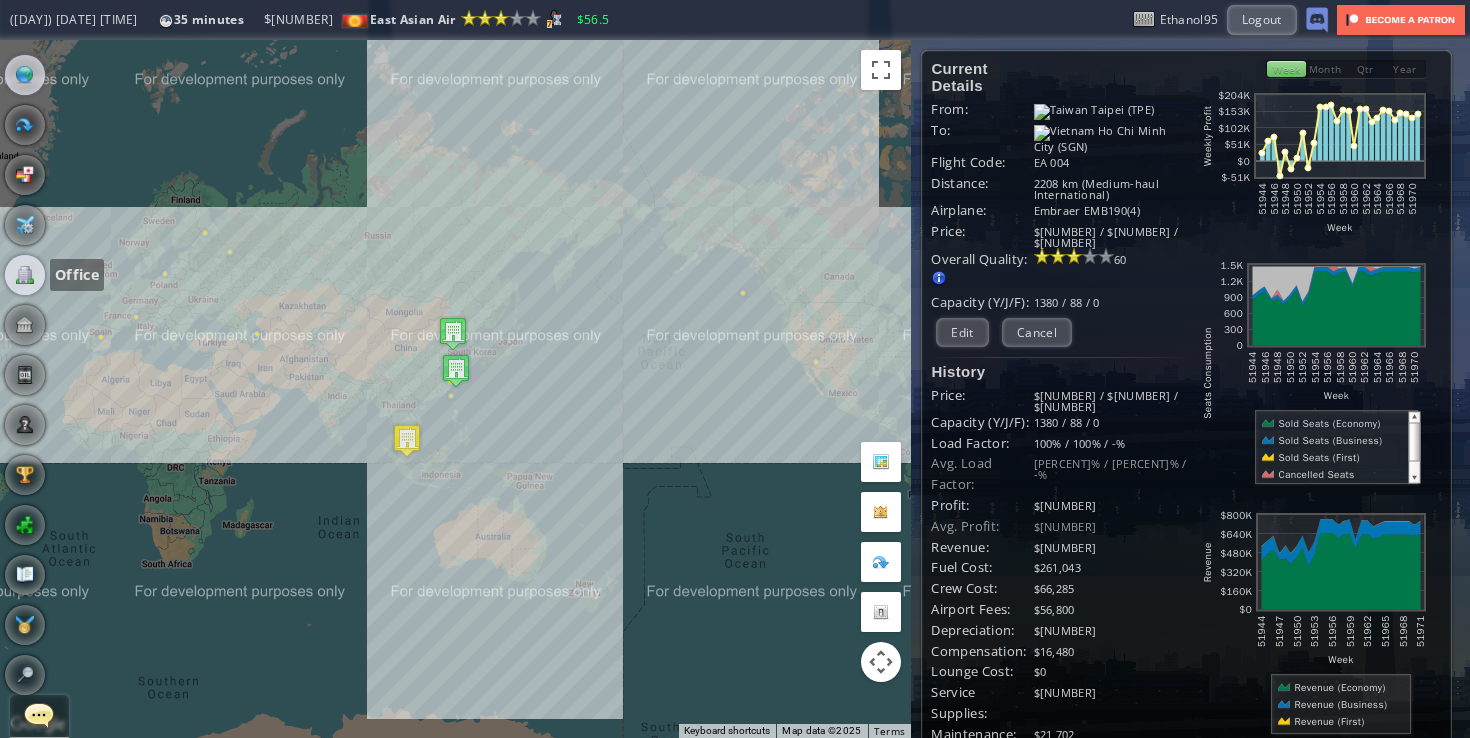 click at bounding box center (25, 275) 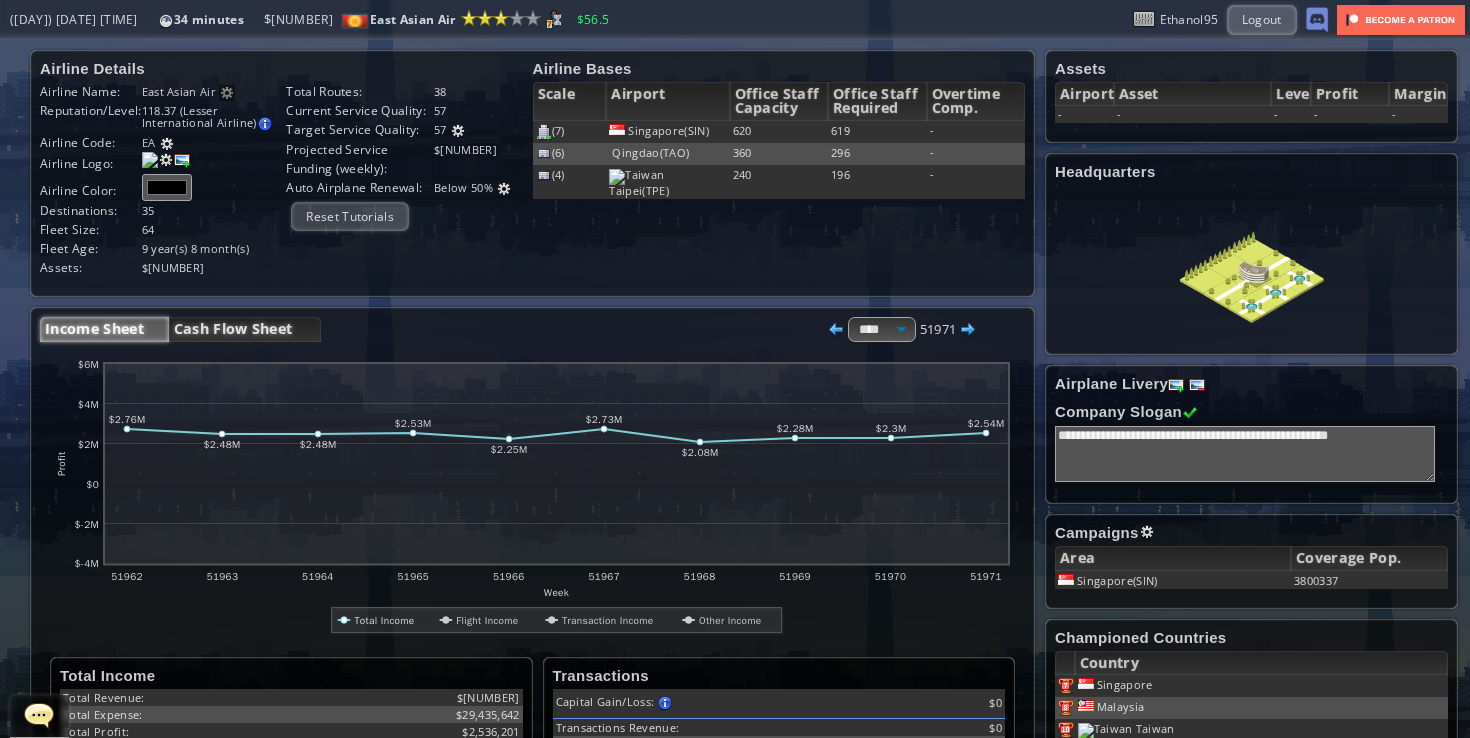 click on "Cash Flow Sheet" at bounding box center [245, 329] 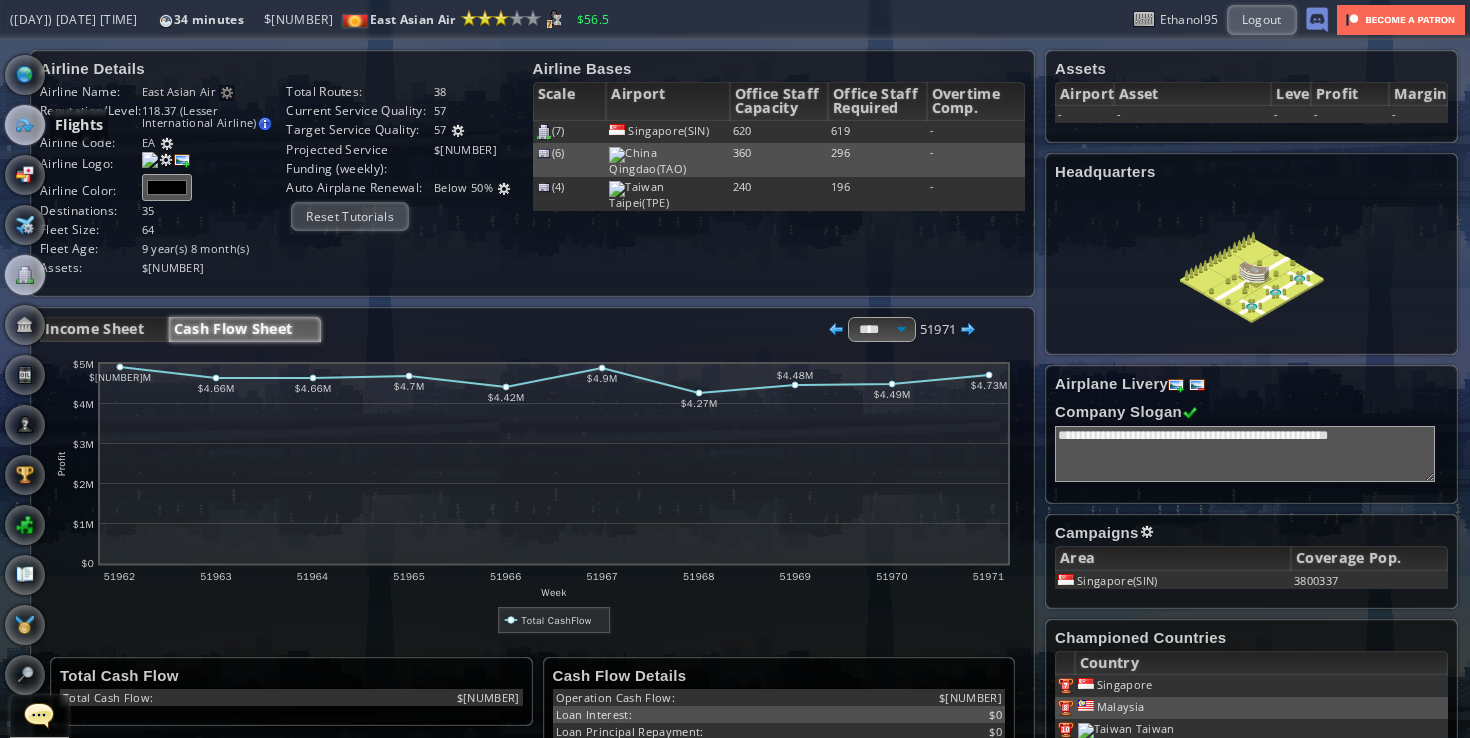 click at bounding box center [25, 125] 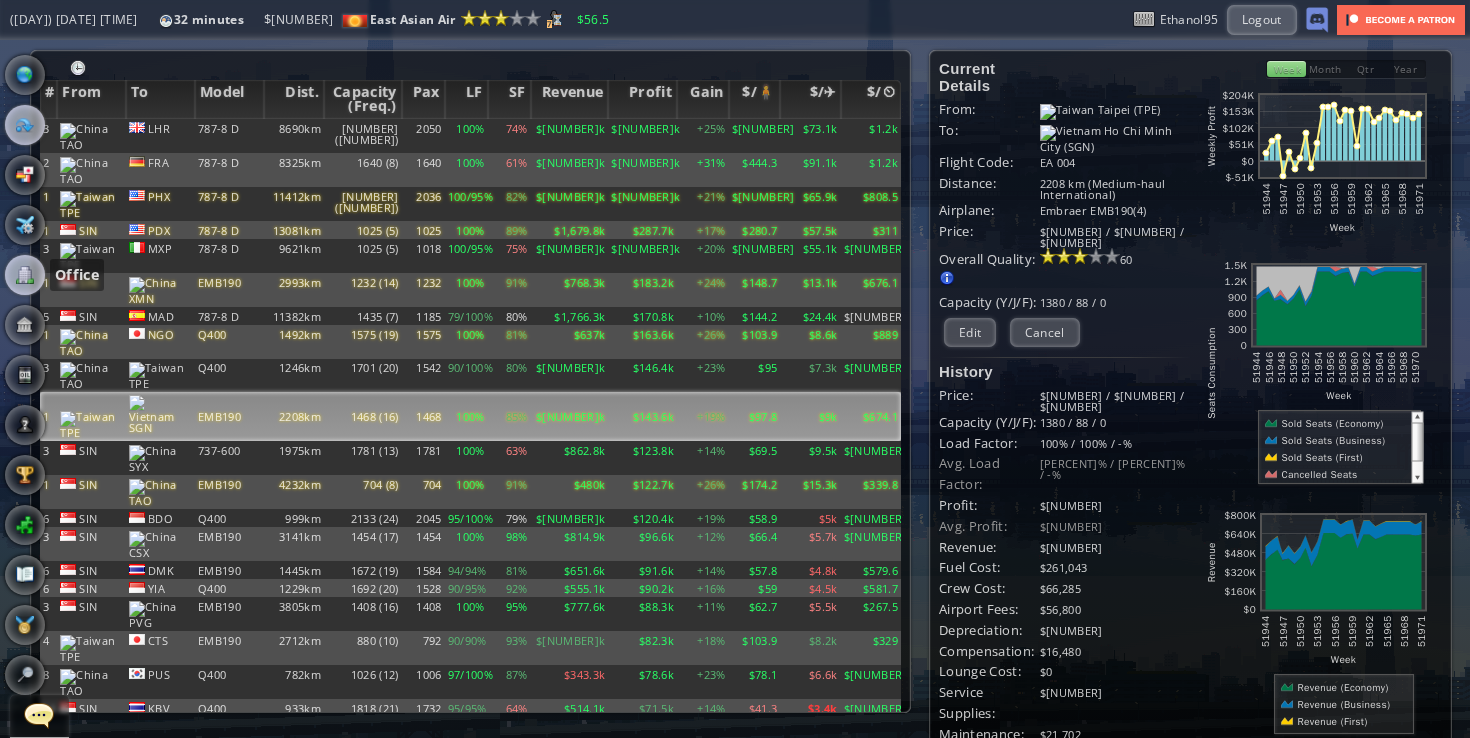 click at bounding box center (25, 275) 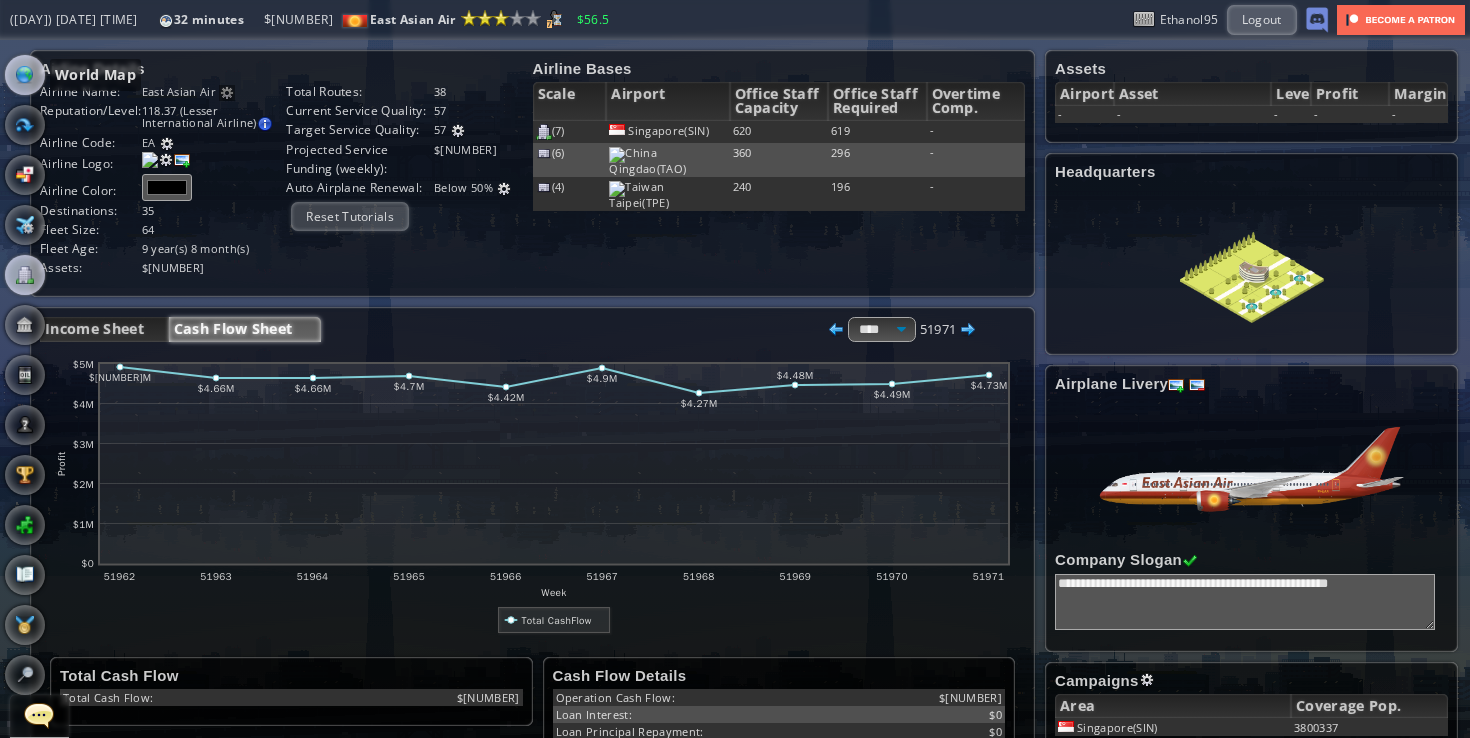 click at bounding box center (25, 75) 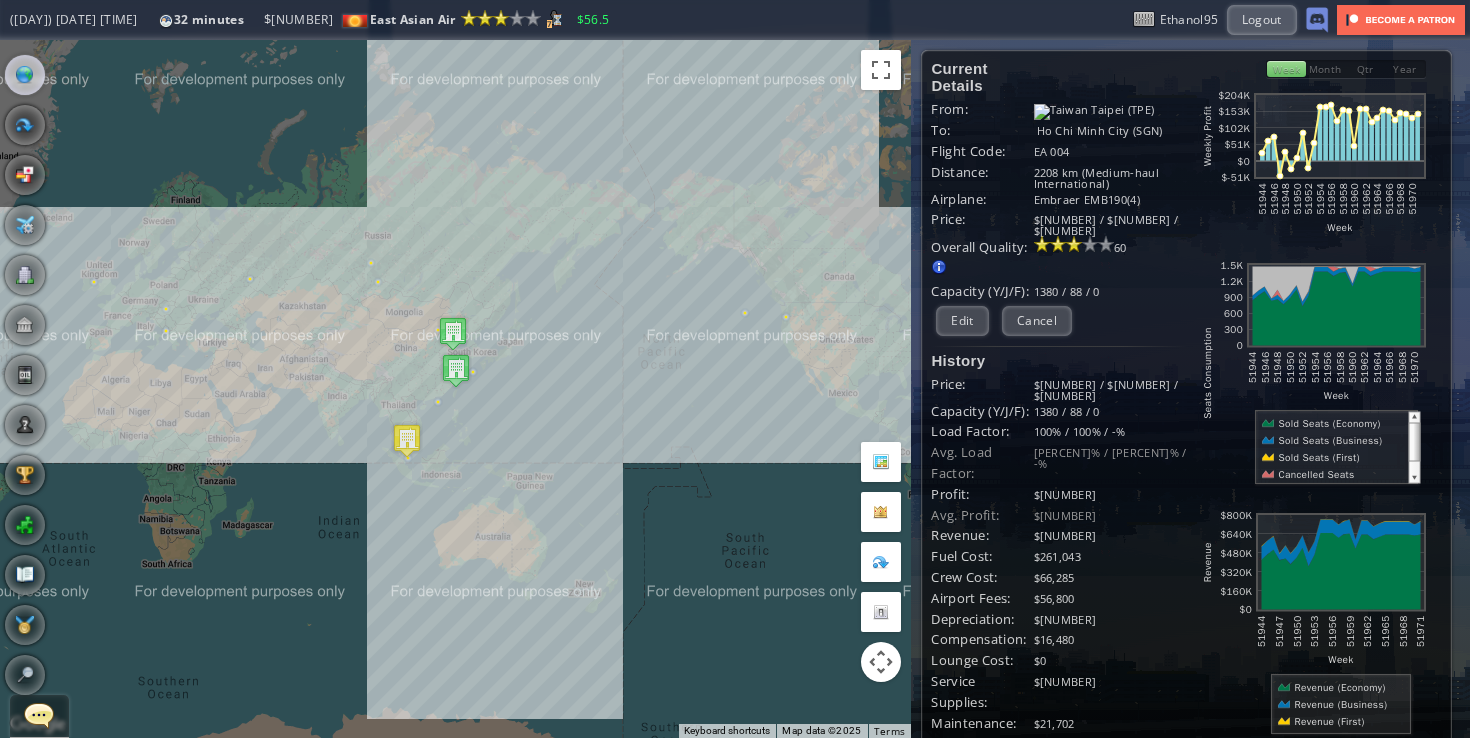 click at bounding box center (7, 369) 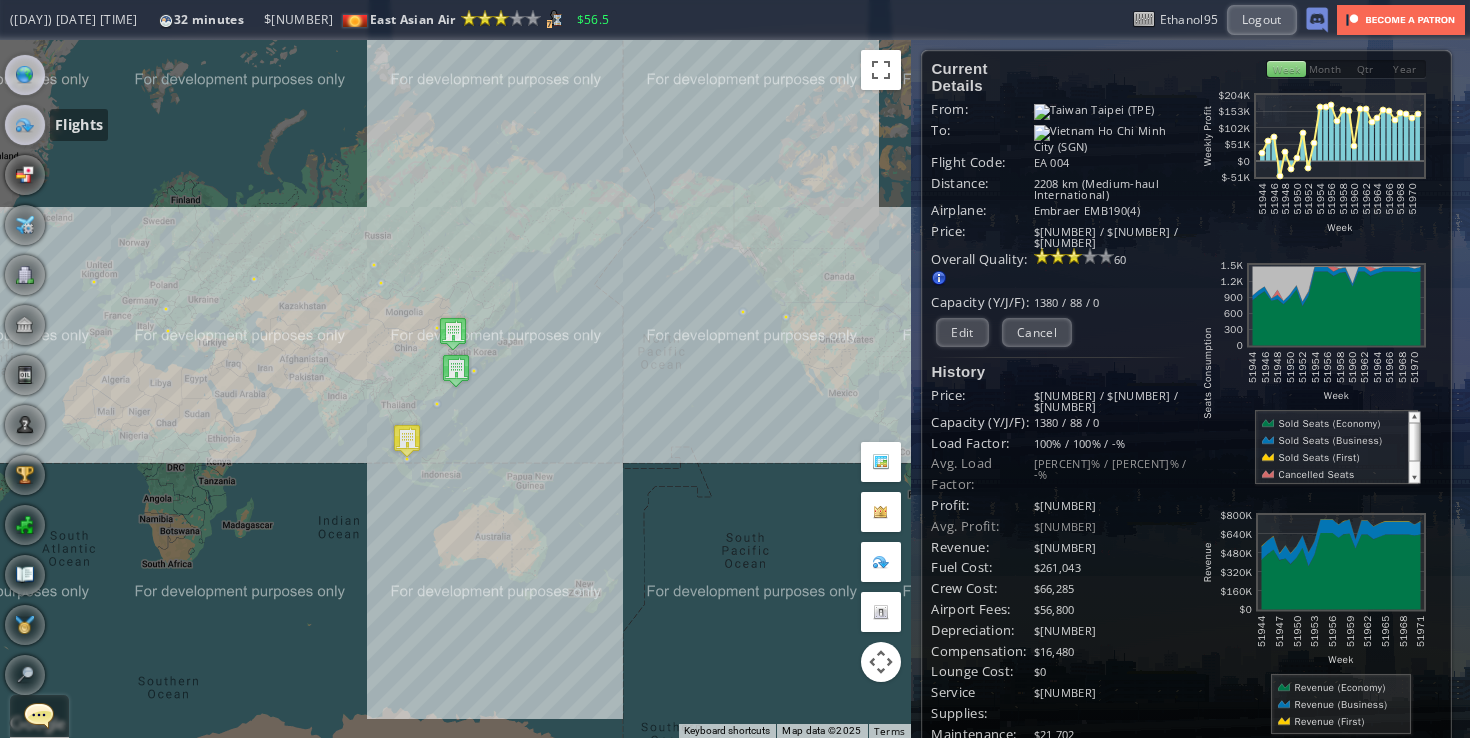 click at bounding box center (25, 125) 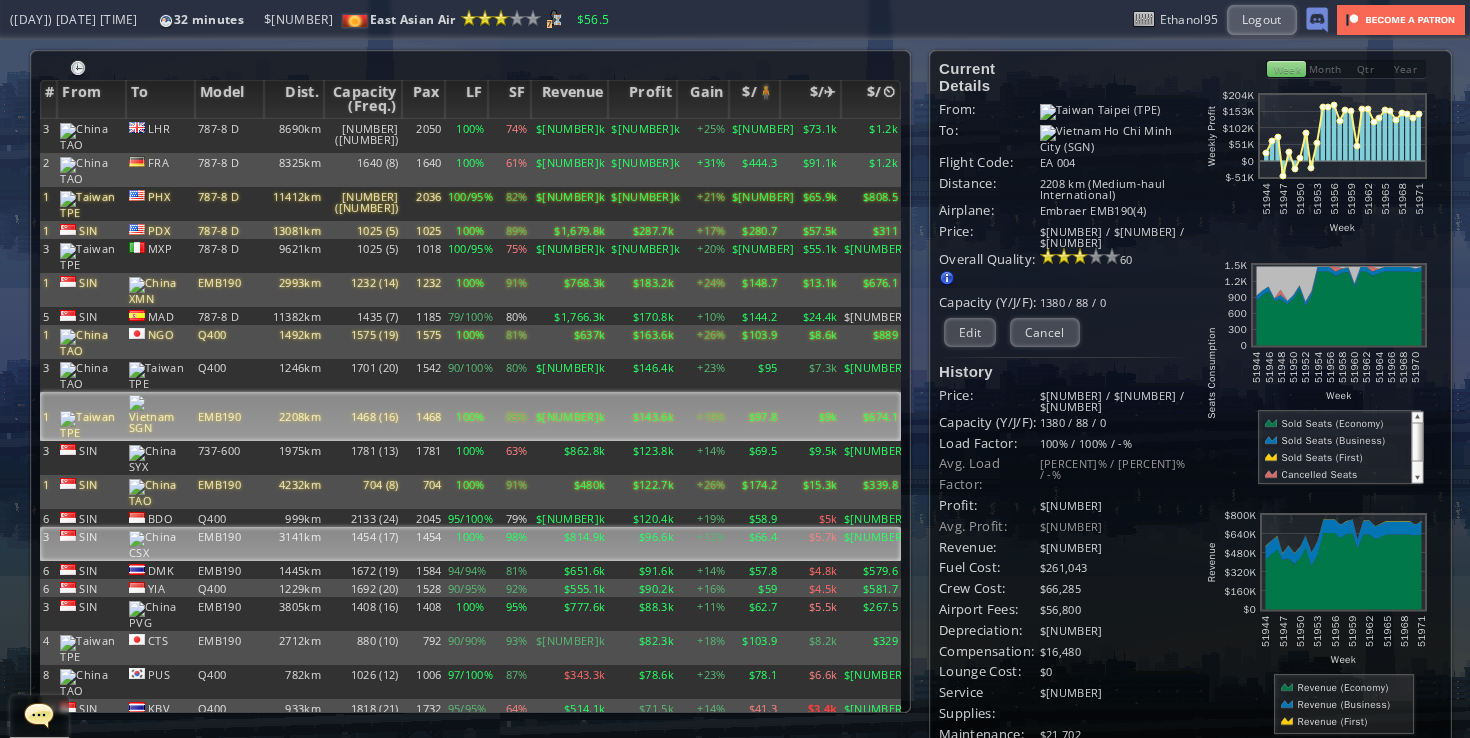 click on "EMB190" at bounding box center [229, 136] 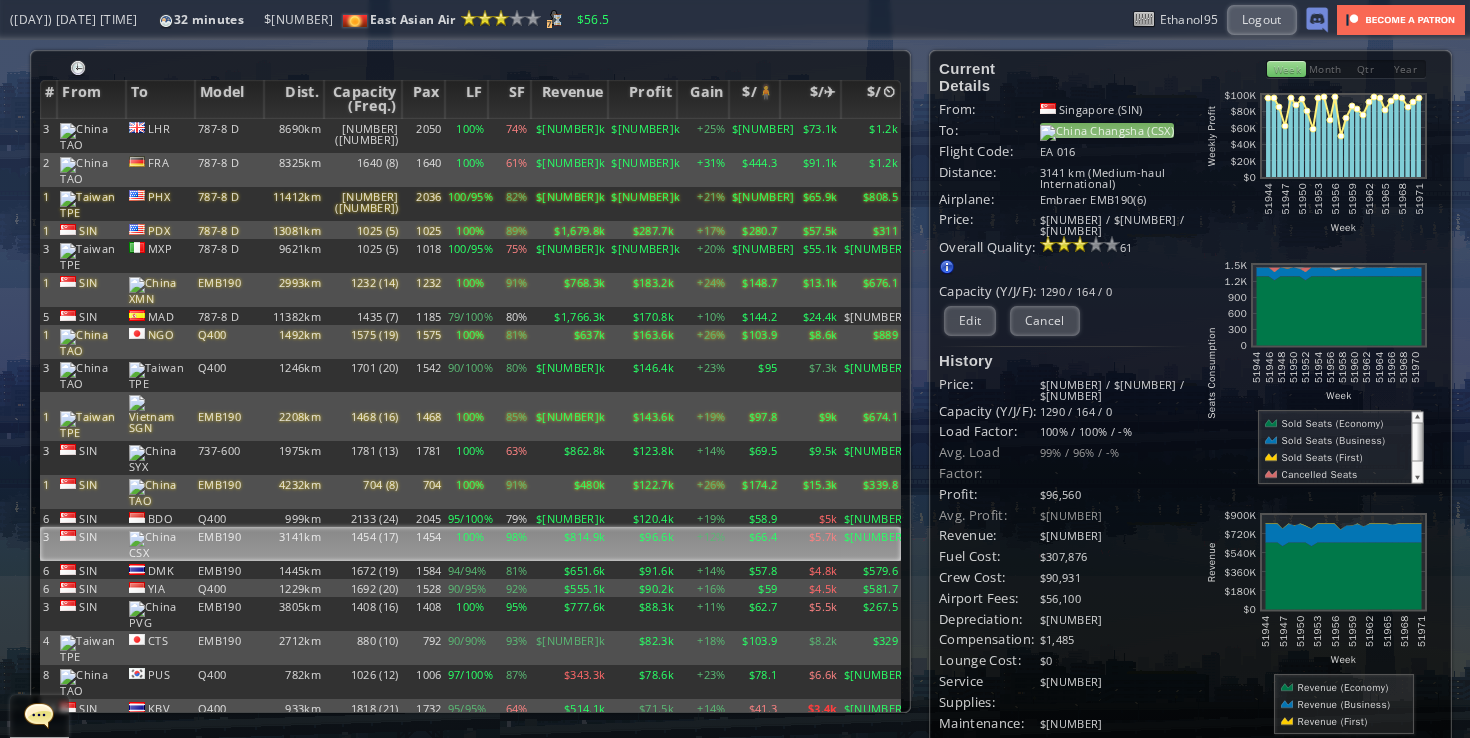 click on "Changsha (CSX)" at bounding box center [1107, 130] 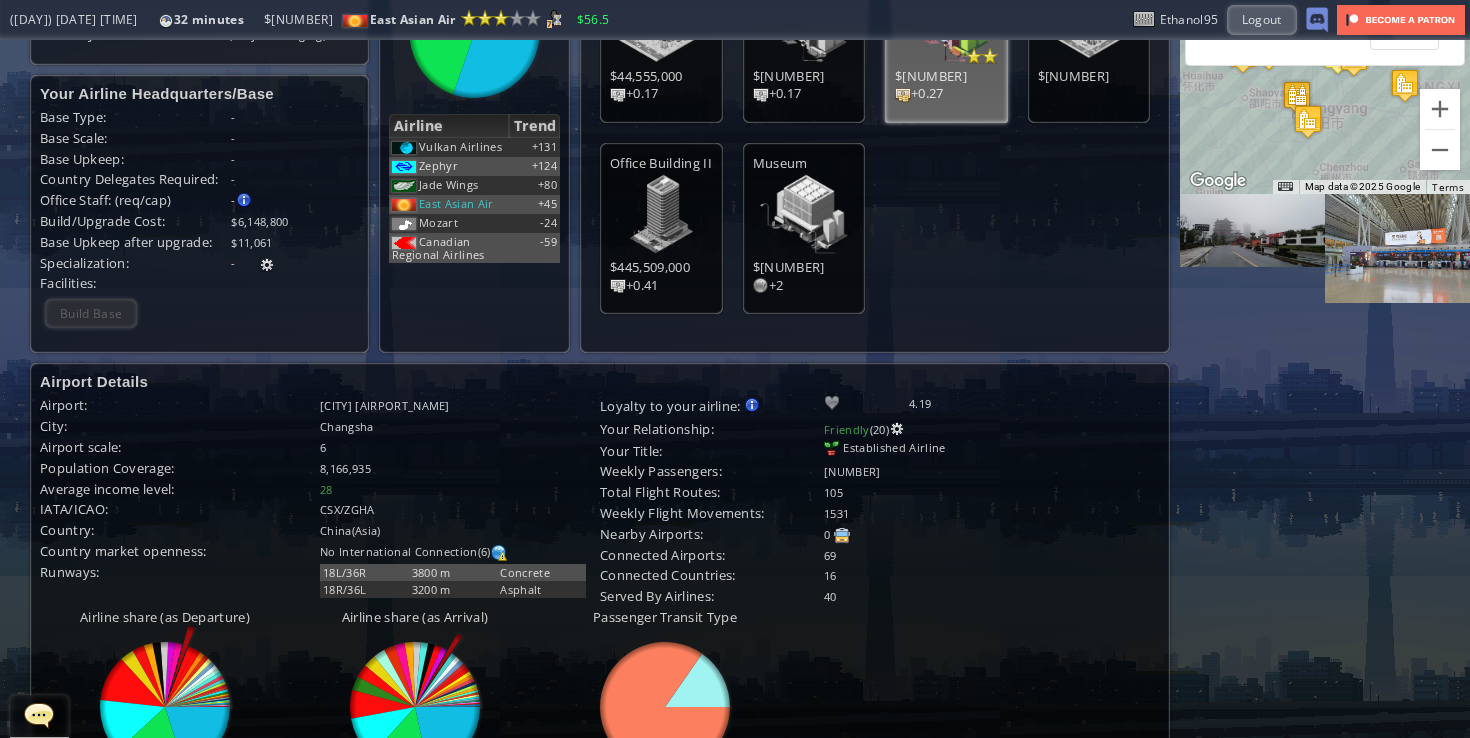 scroll, scrollTop: 0, scrollLeft: 0, axis: both 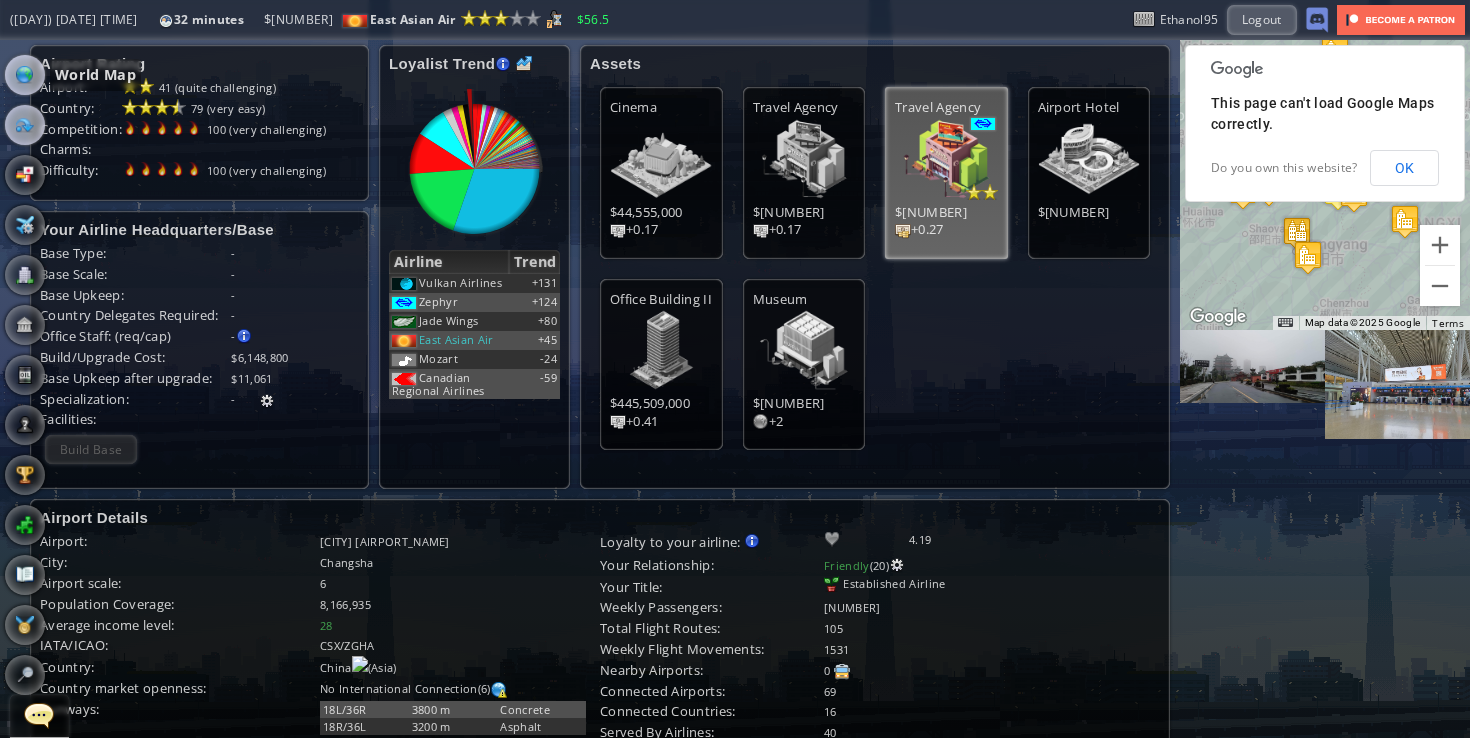 click at bounding box center [25, 75] 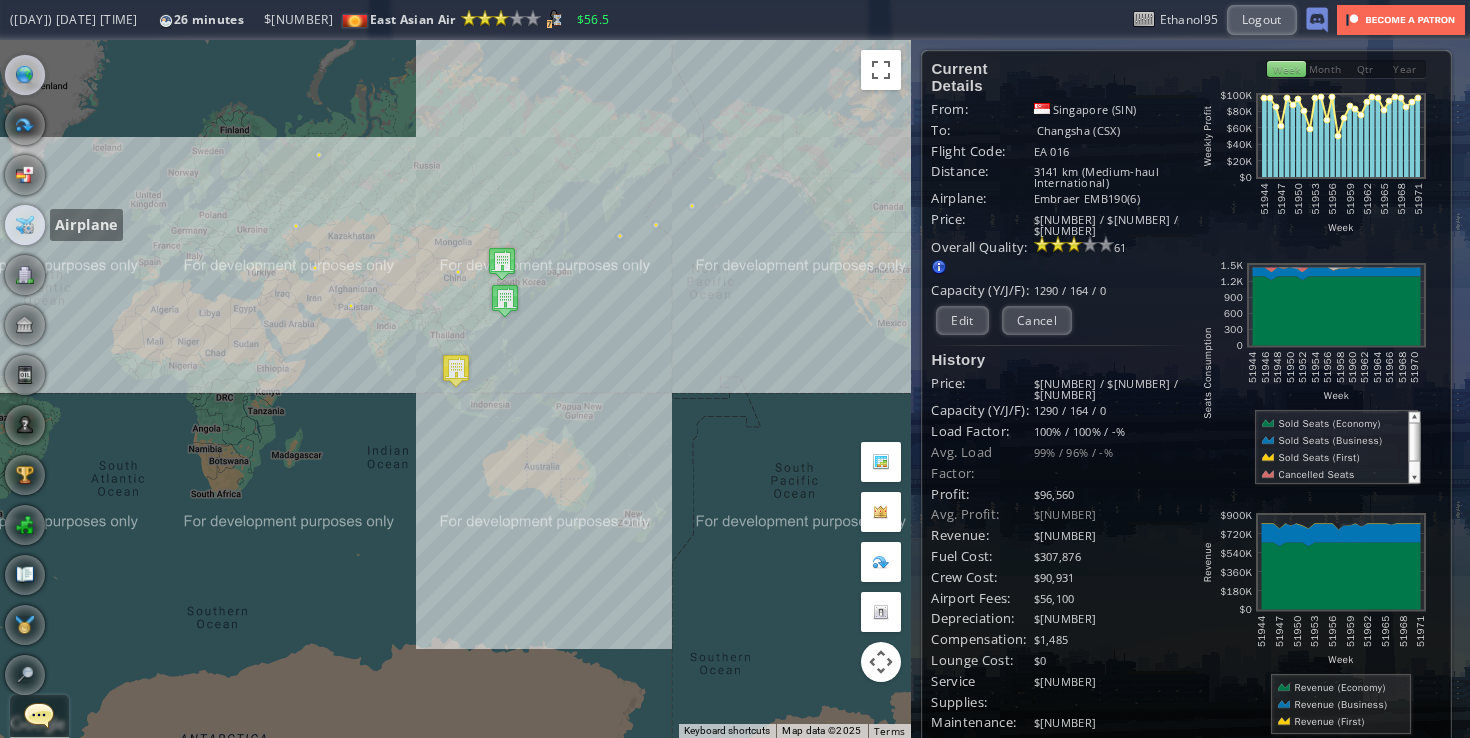 click at bounding box center [25, 225] 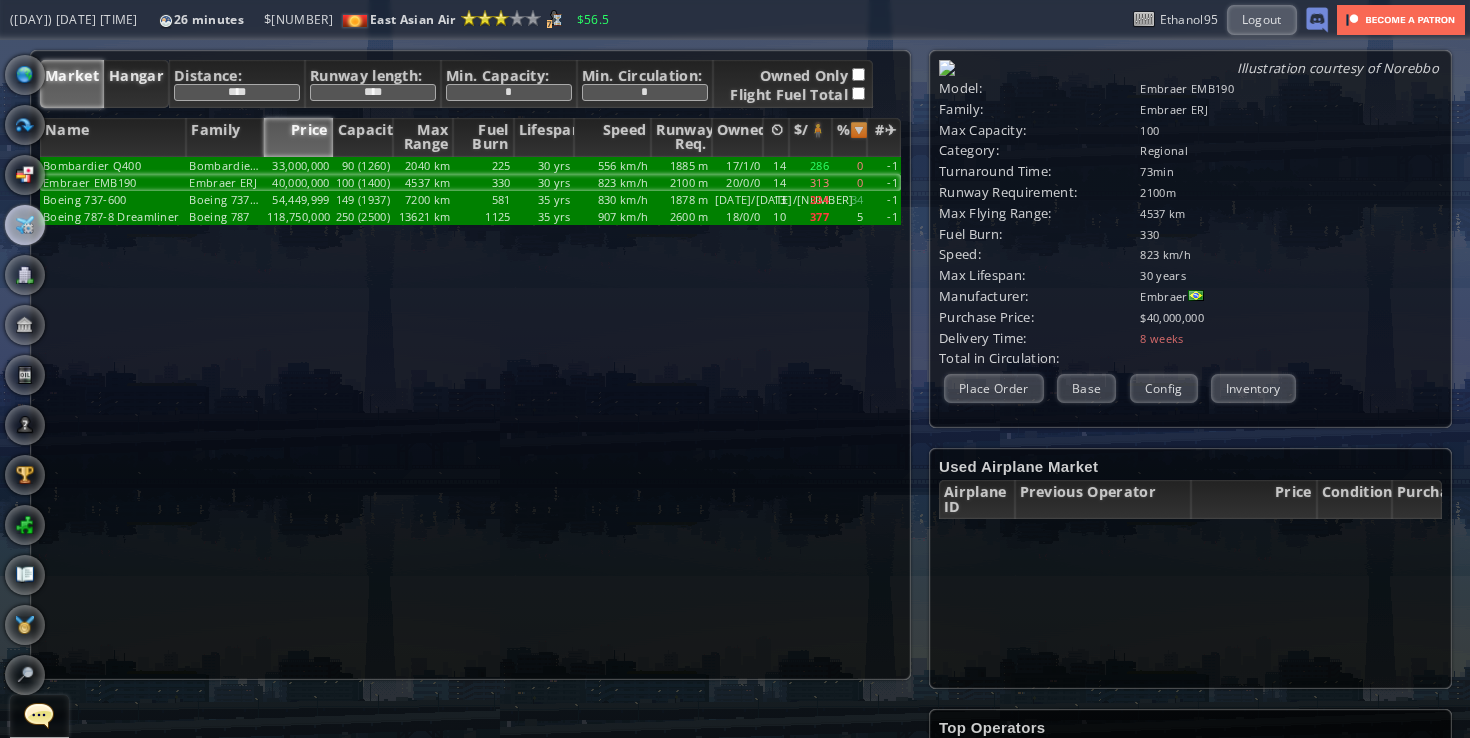 click on "Hangar" at bounding box center [136, 84] 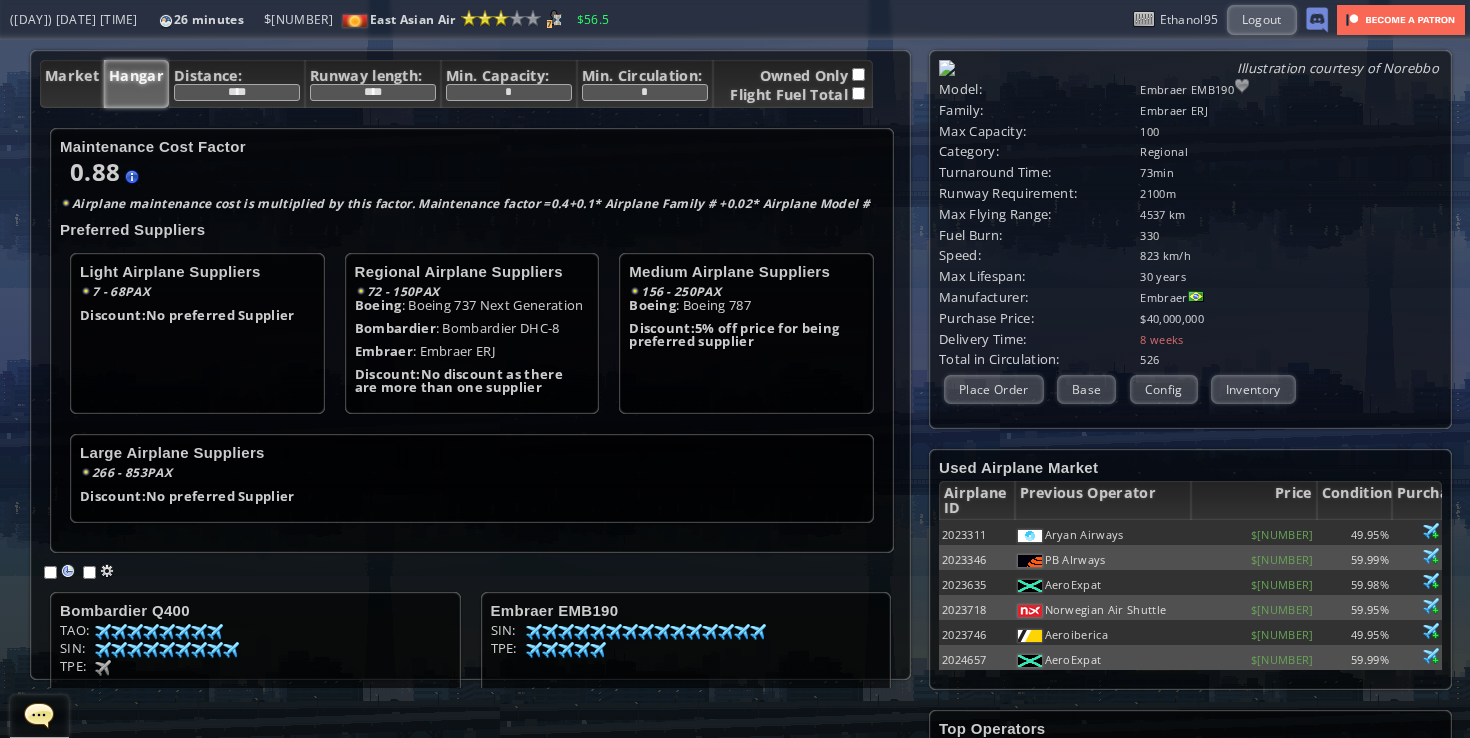 scroll, scrollTop: 179, scrollLeft: 0, axis: vertical 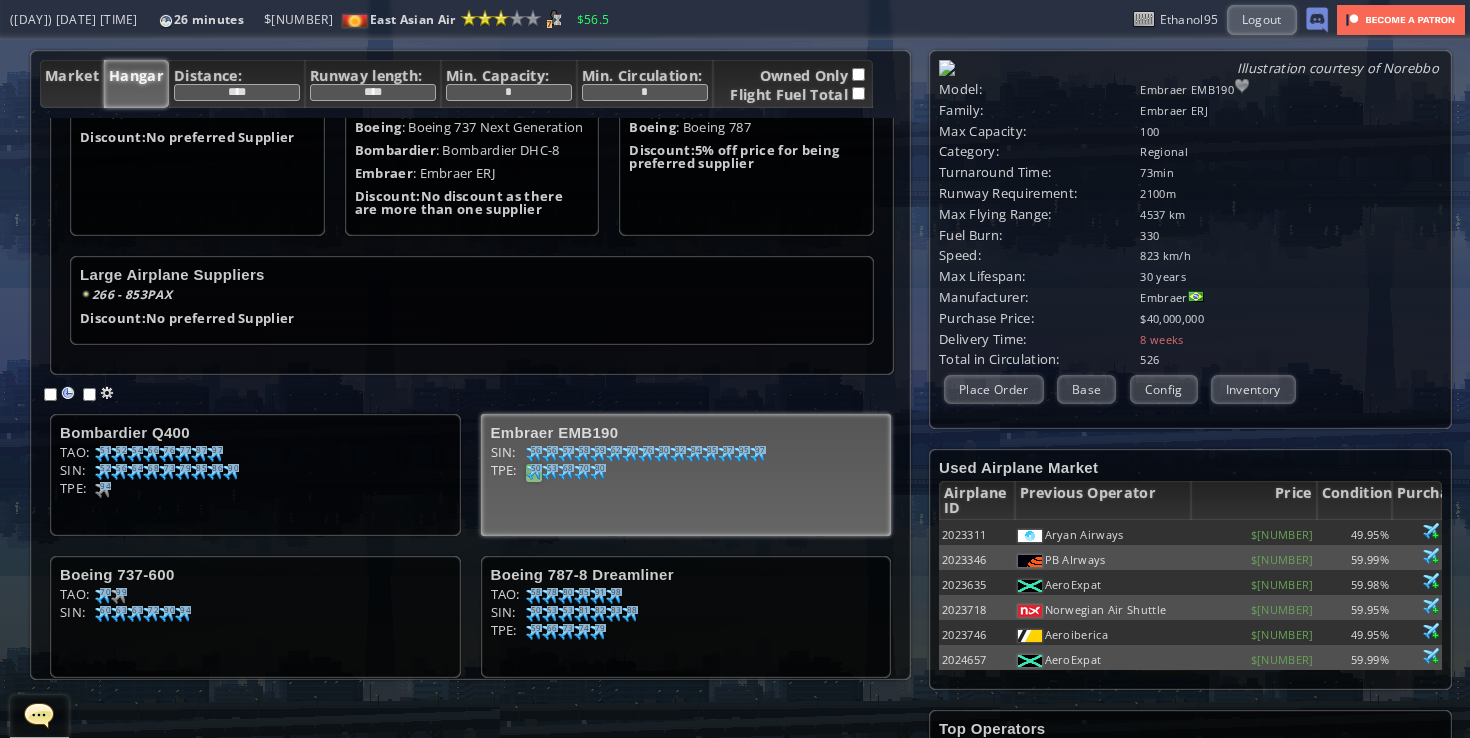 click on "50" at bounding box center (105, 450) 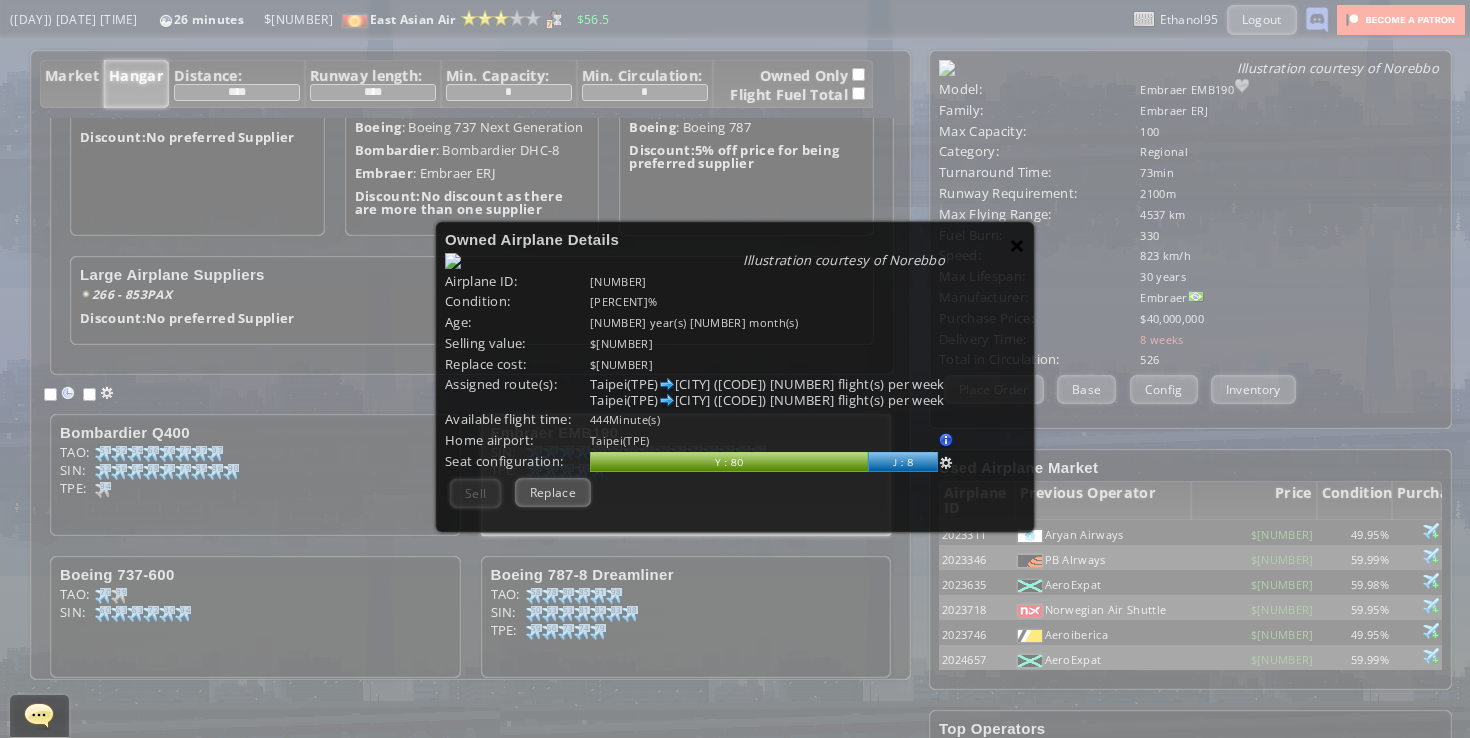 click on "×" at bounding box center (1017, 245) 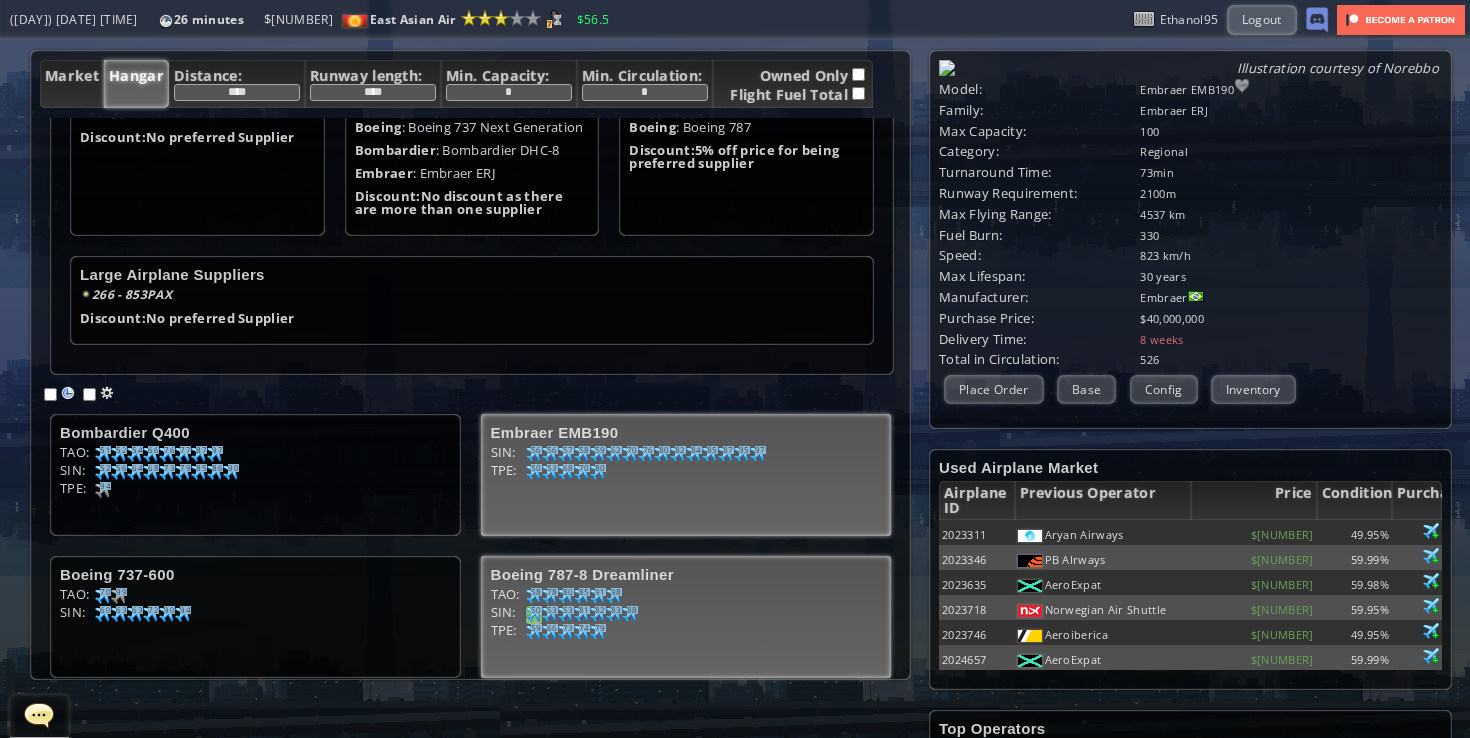 click on "50" at bounding box center [105, 450] 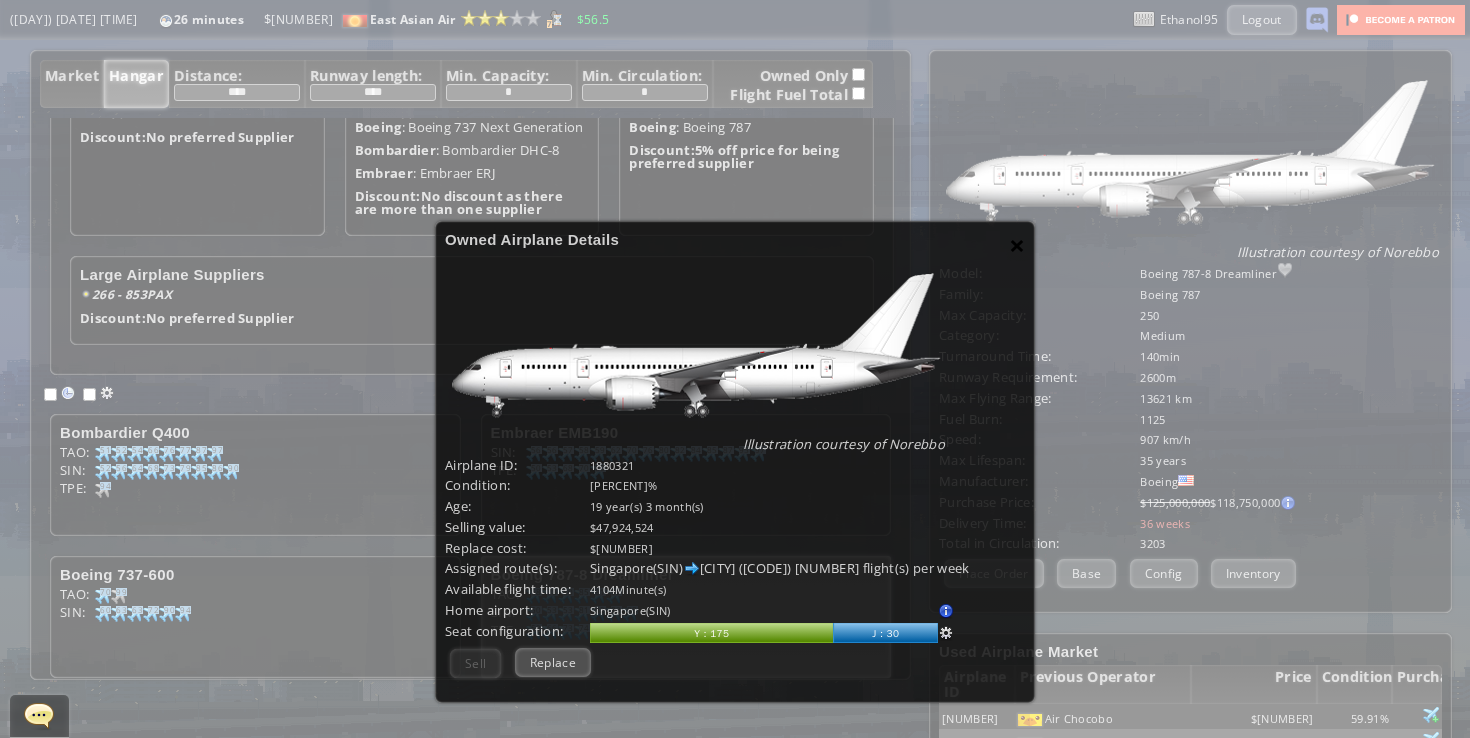 click on "×" at bounding box center [1017, 245] 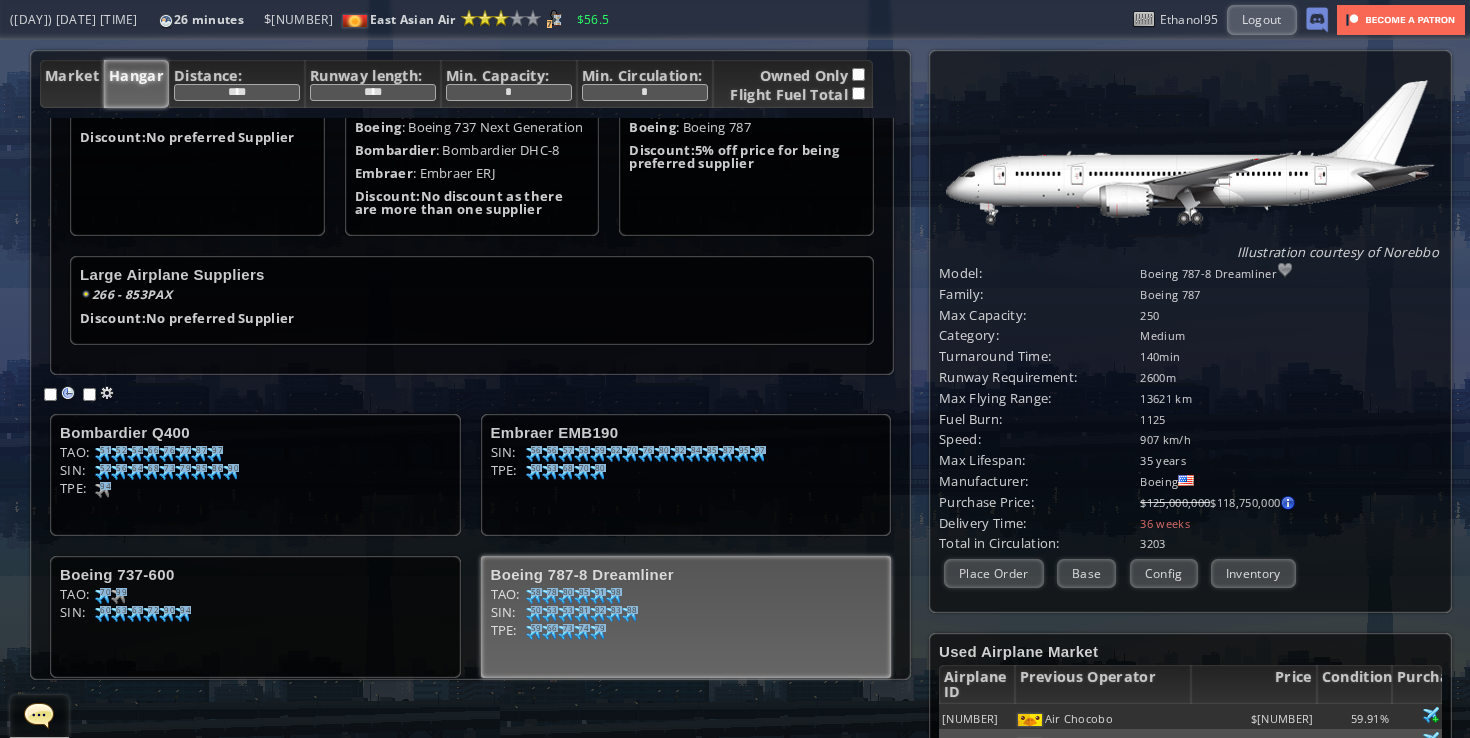 scroll, scrollTop: 0, scrollLeft: 0, axis: both 